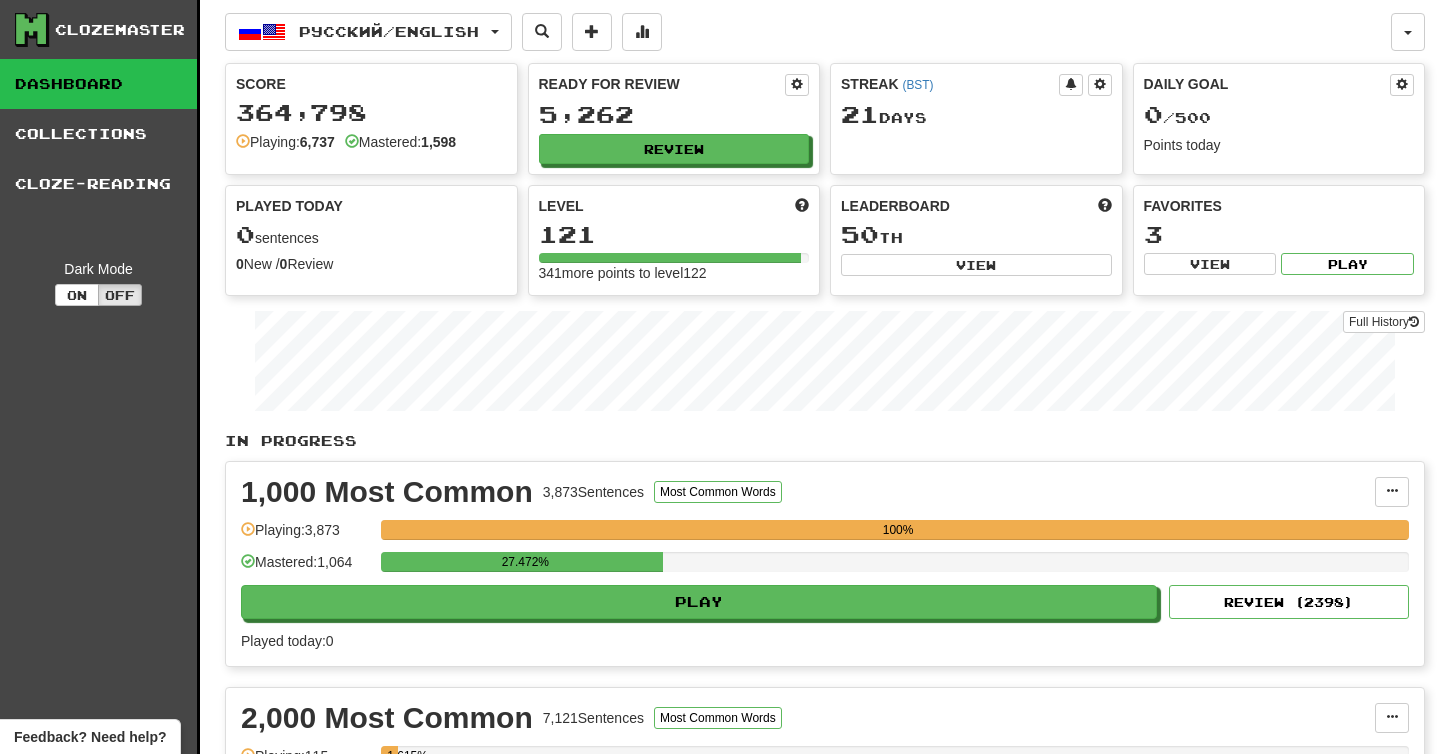 scroll, scrollTop: 0, scrollLeft: 0, axis: both 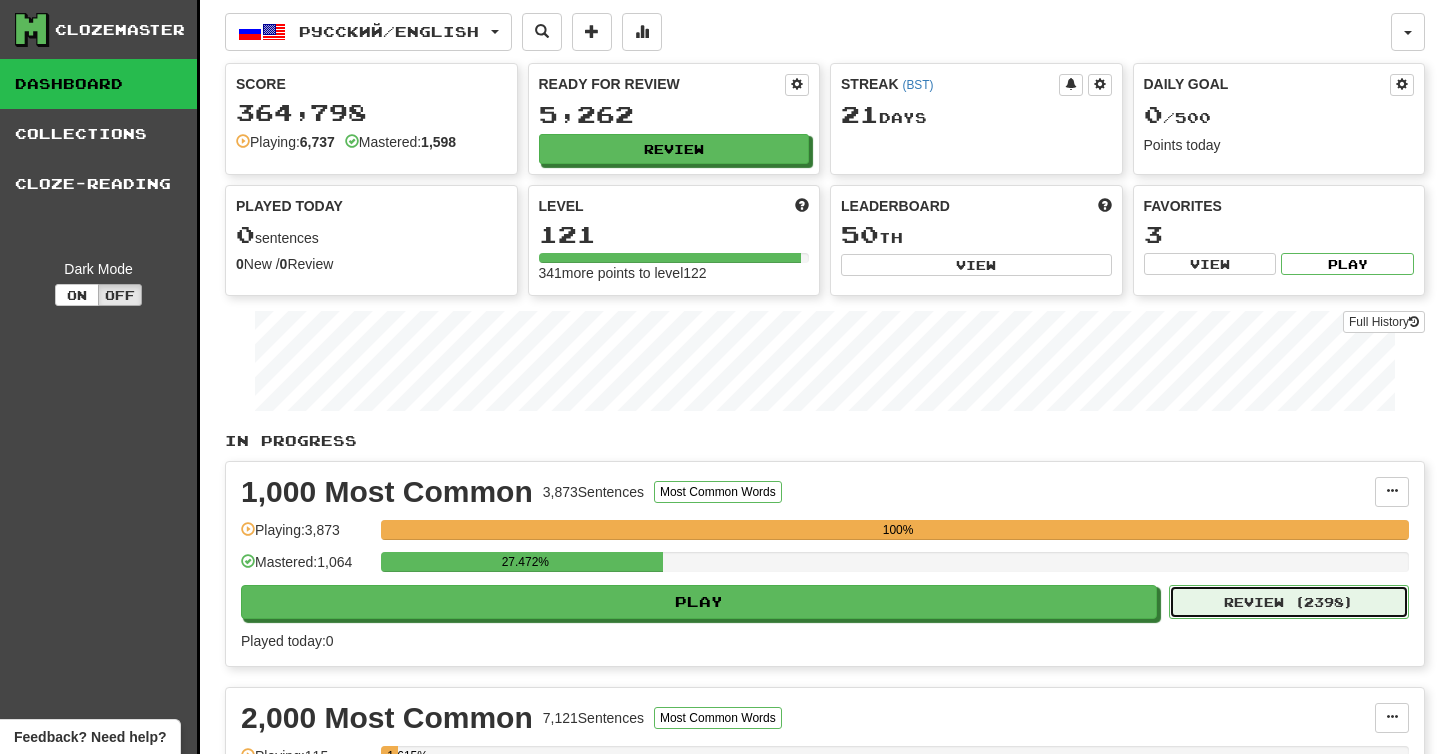 click on "Review ( 2398 )" at bounding box center (1289, 602) 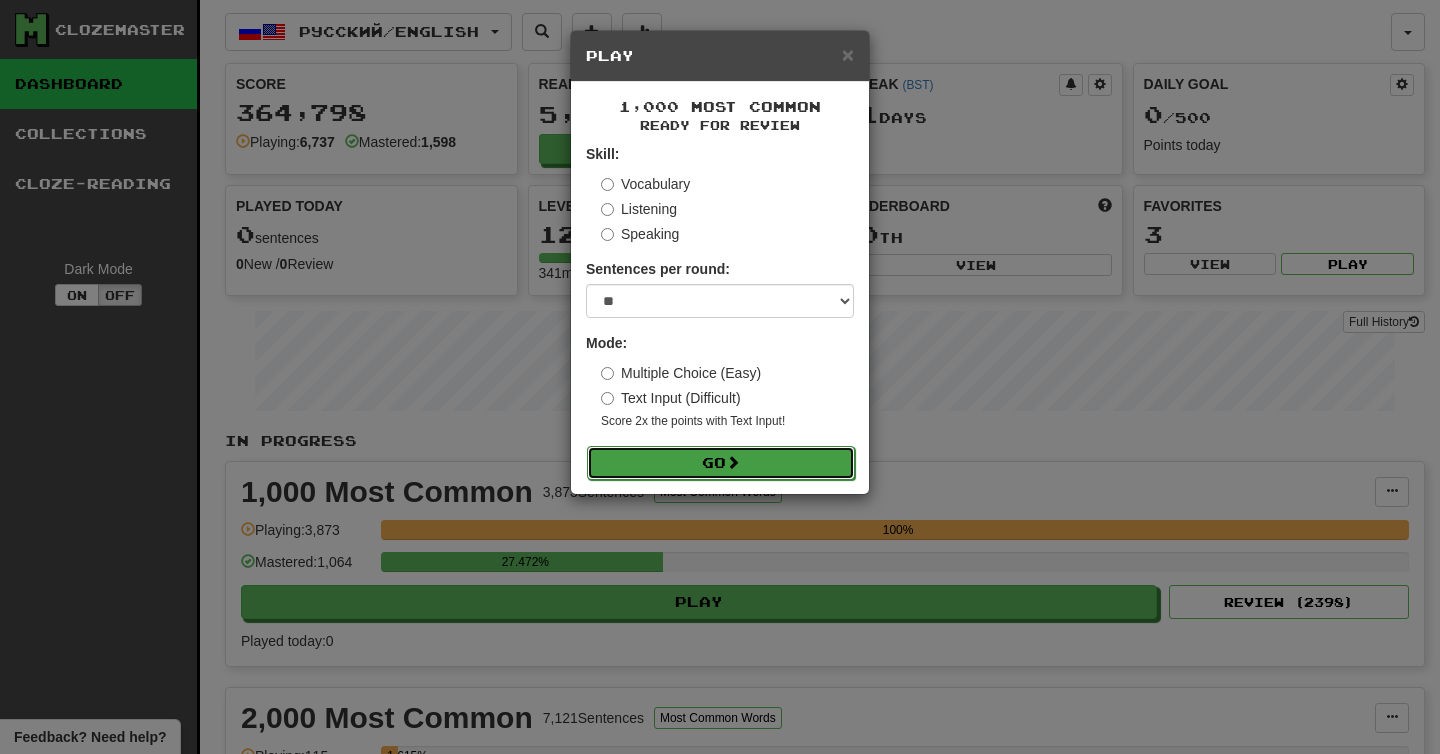 click on "Go" at bounding box center (721, 463) 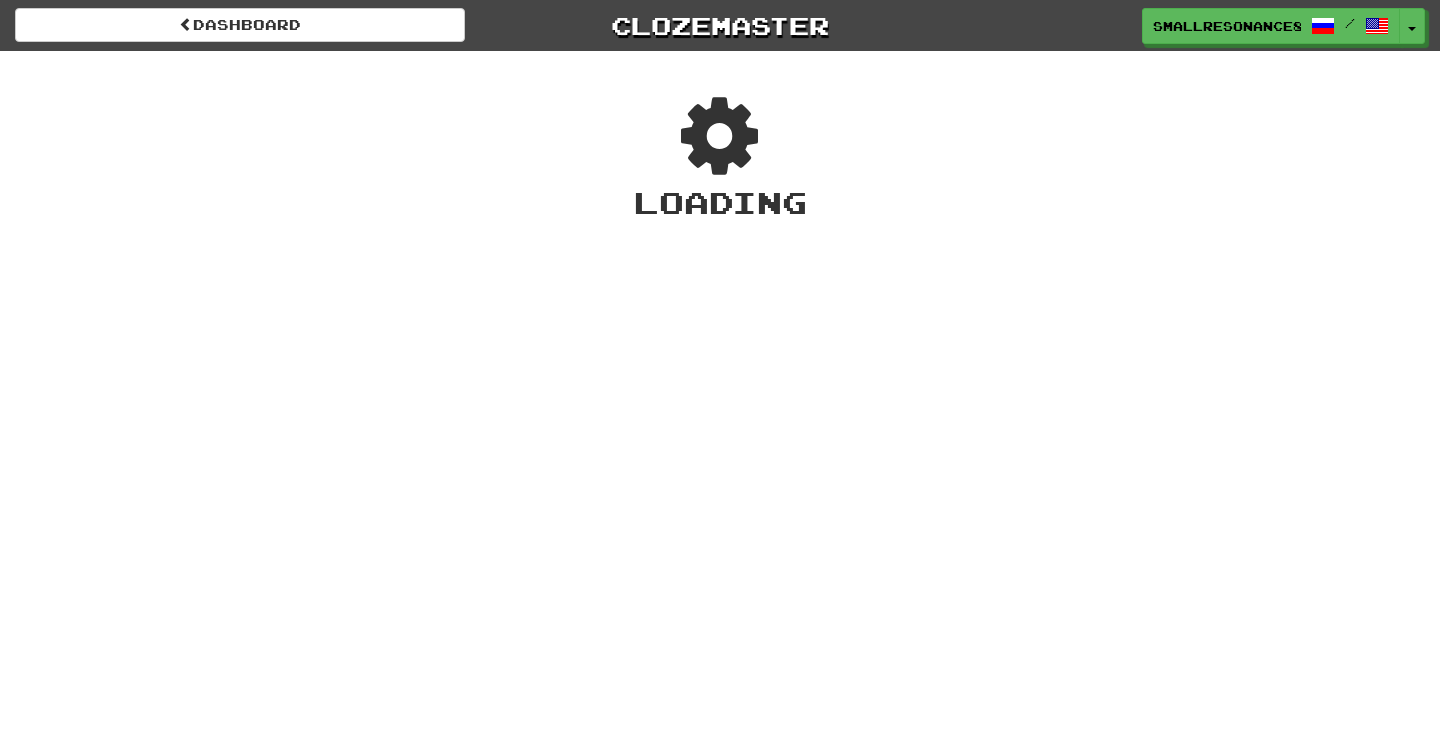scroll, scrollTop: 0, scrollLeft: 0, axis: both 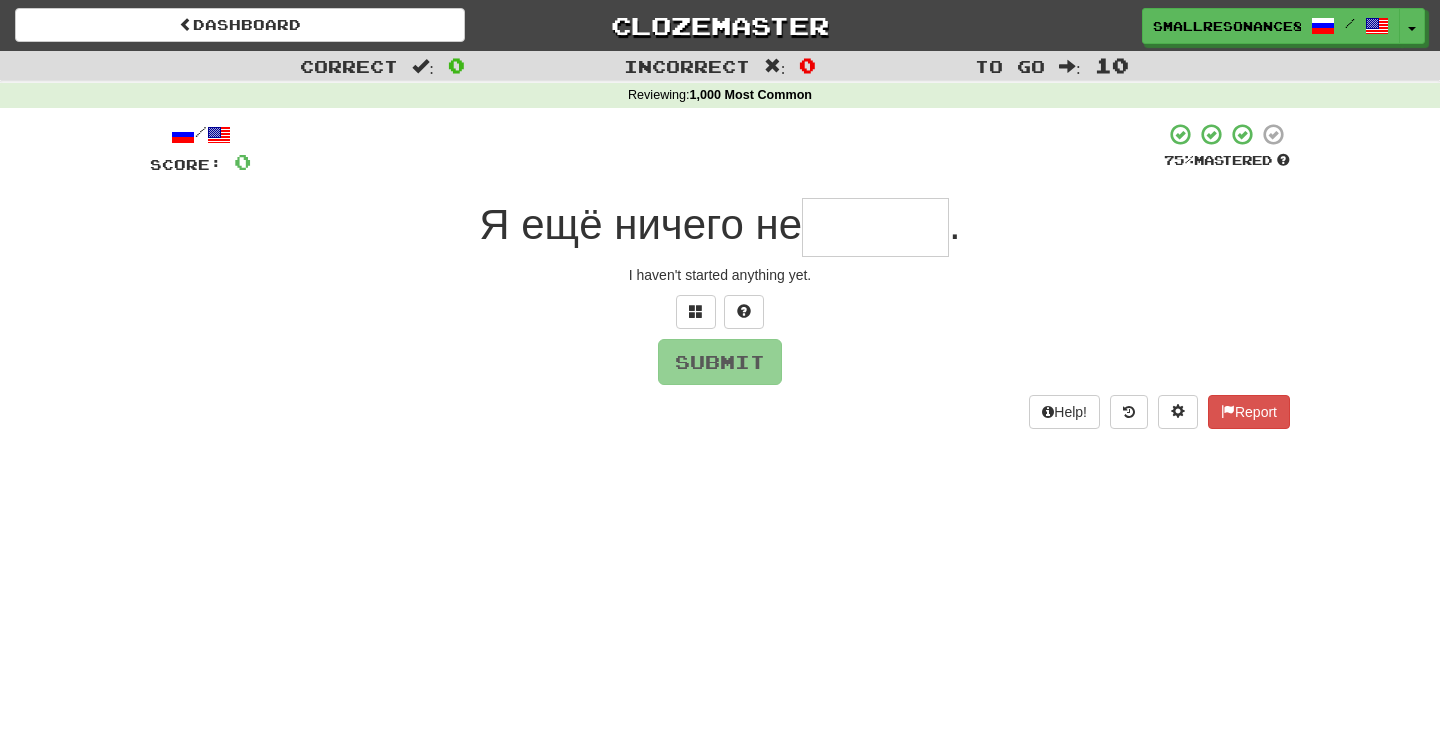 type on "*" 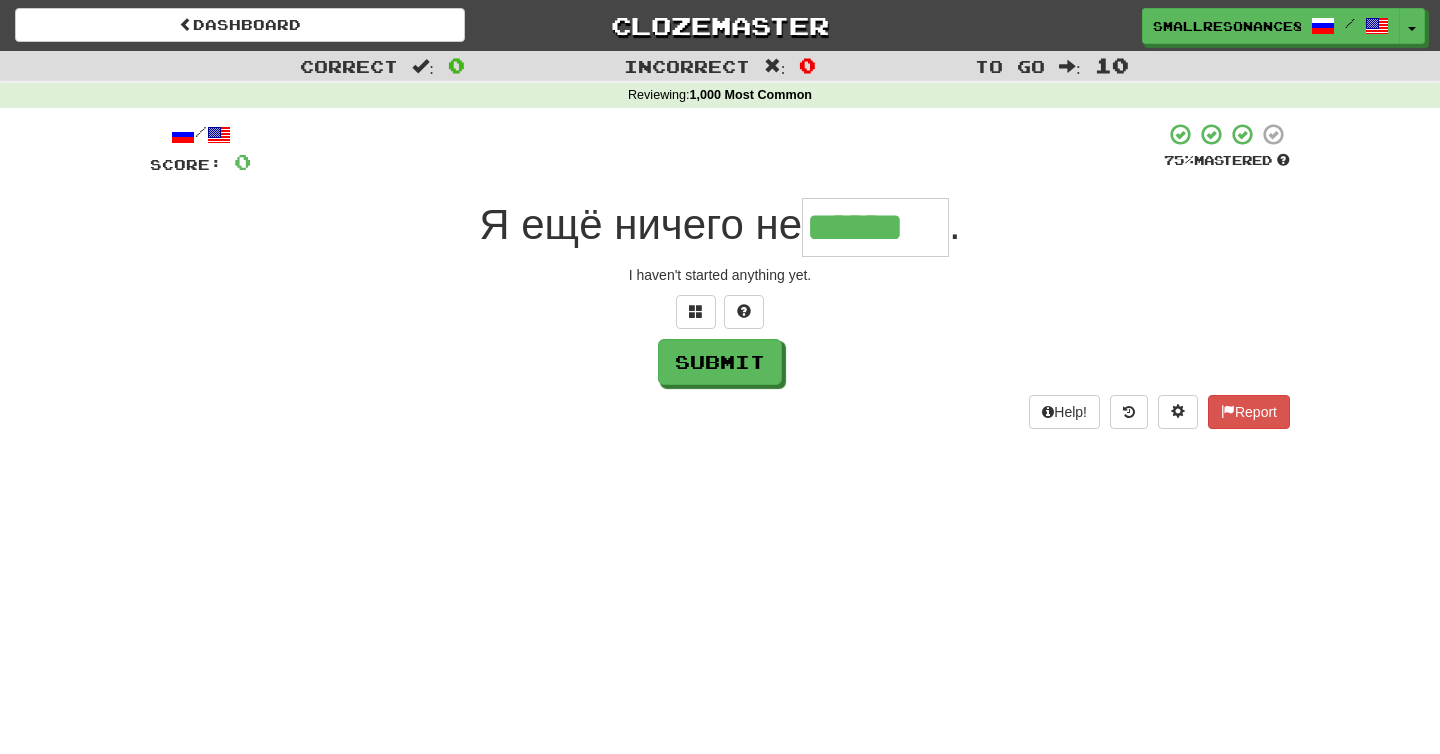 type on "******" 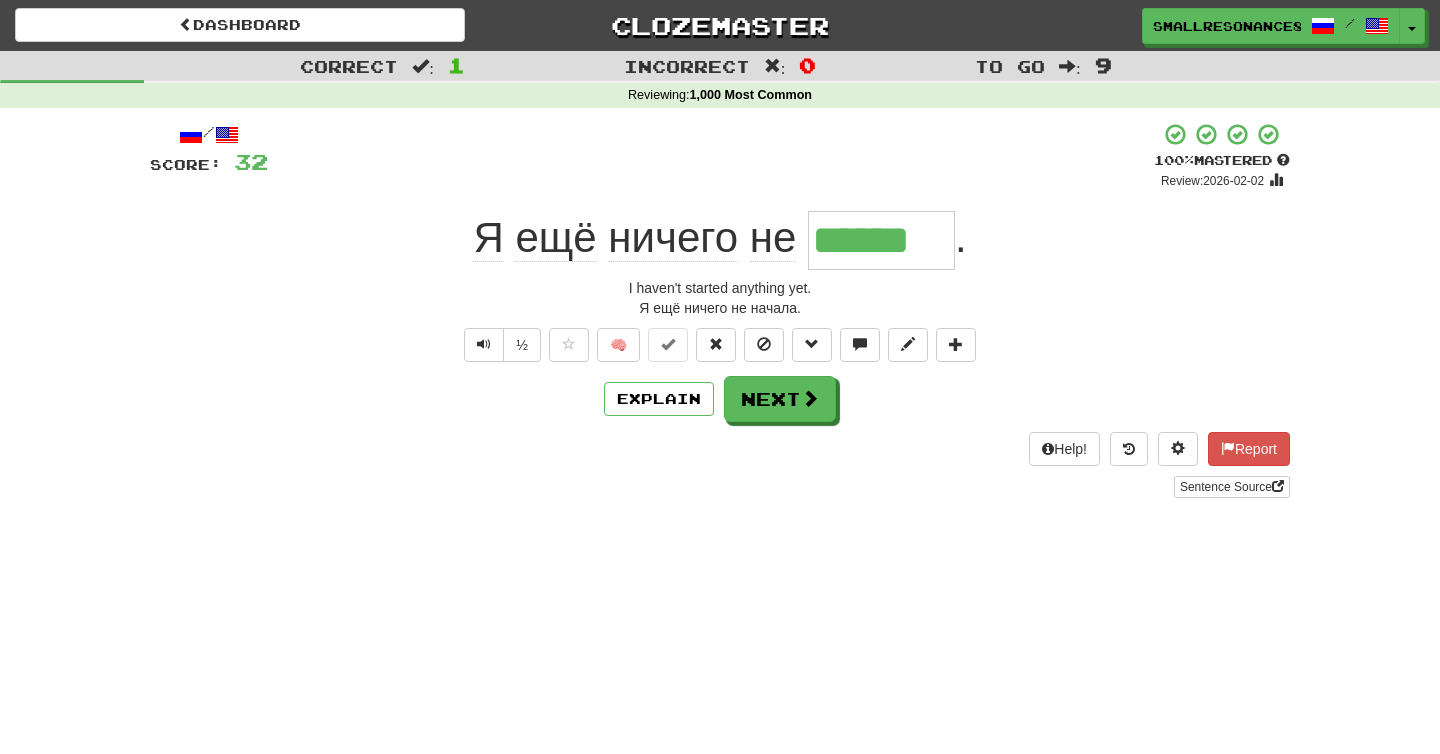 type 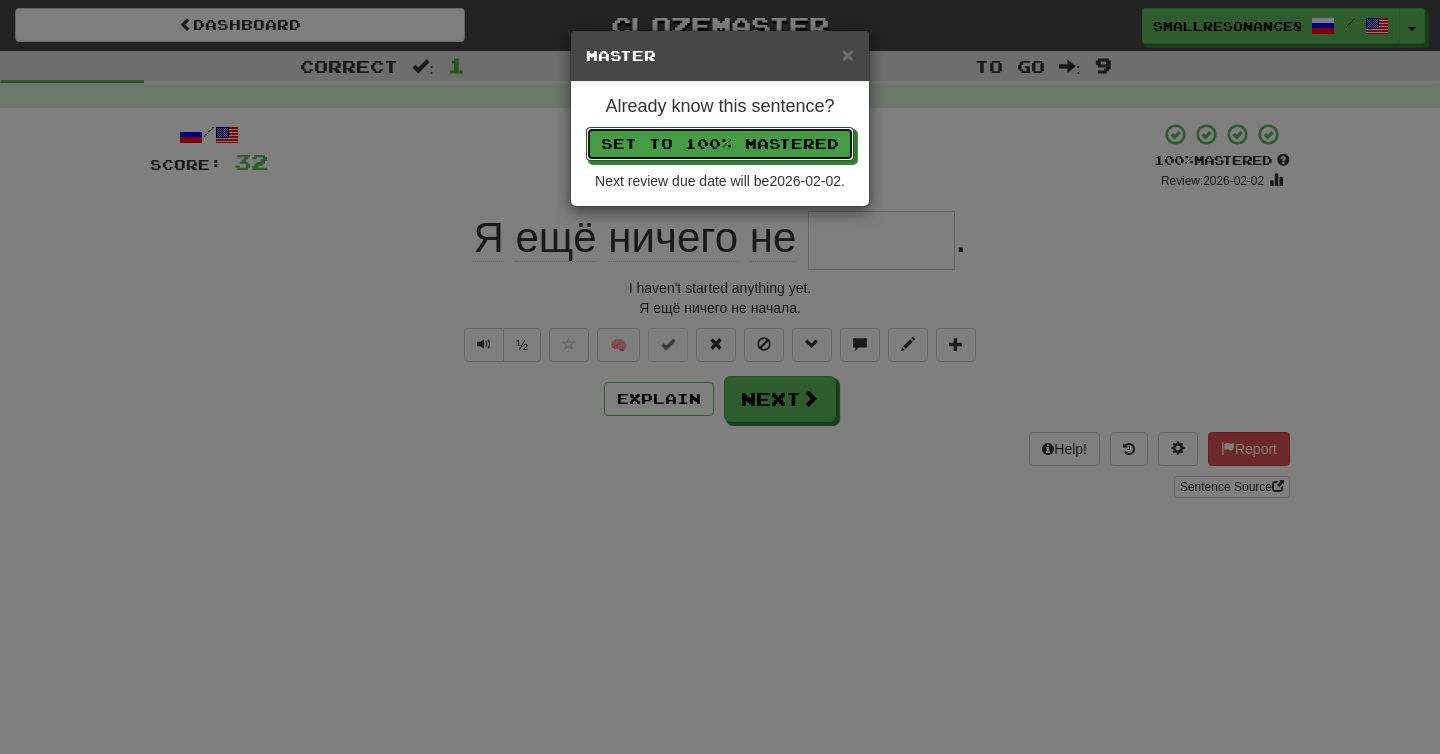 type 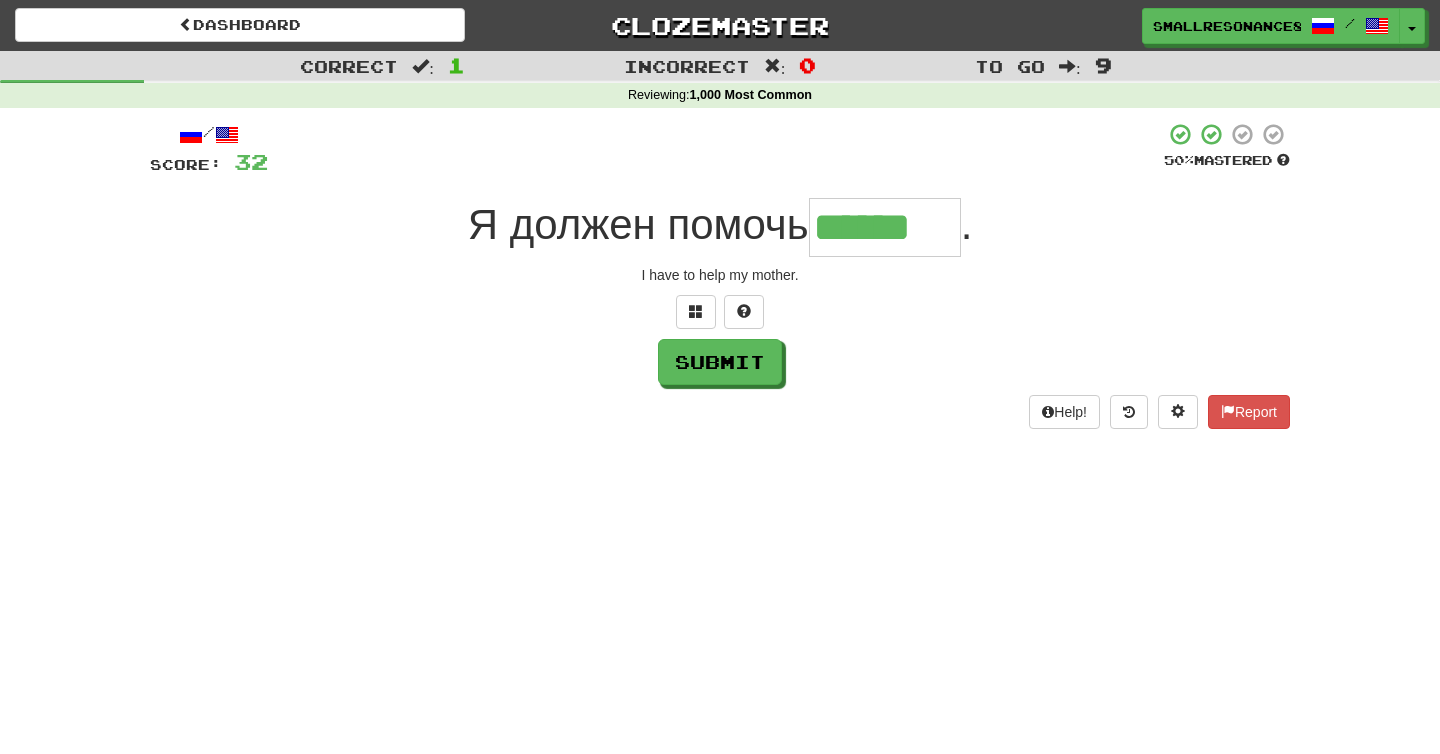 type on "******" 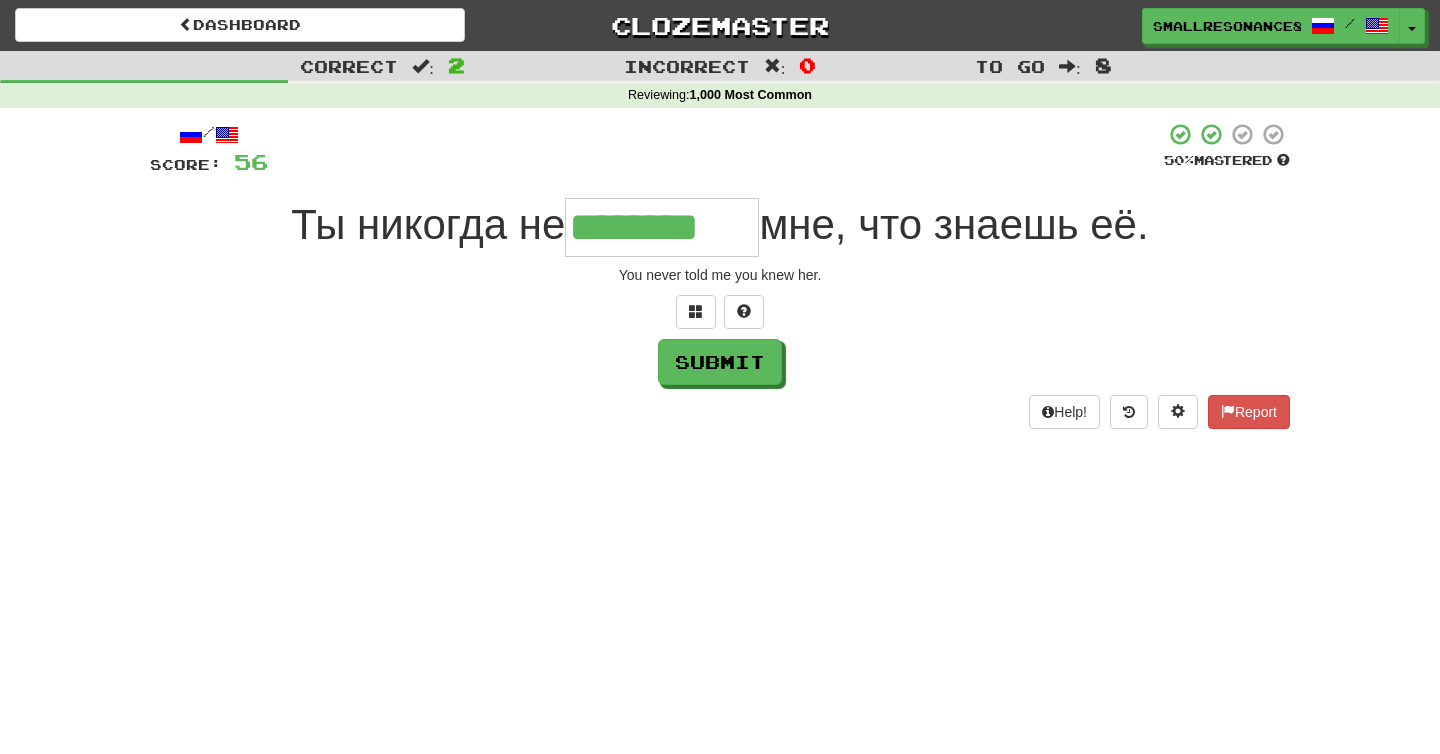 type on "********" 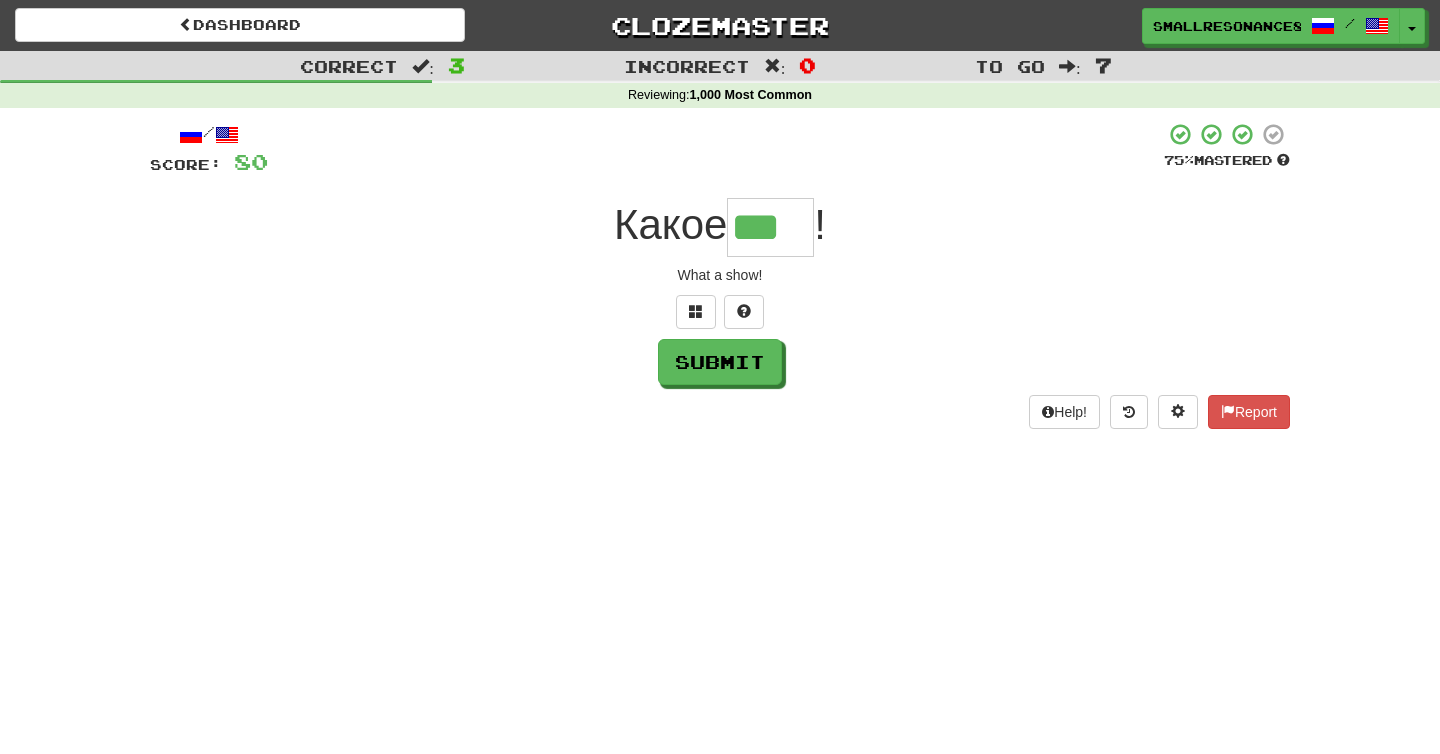 type on "***" 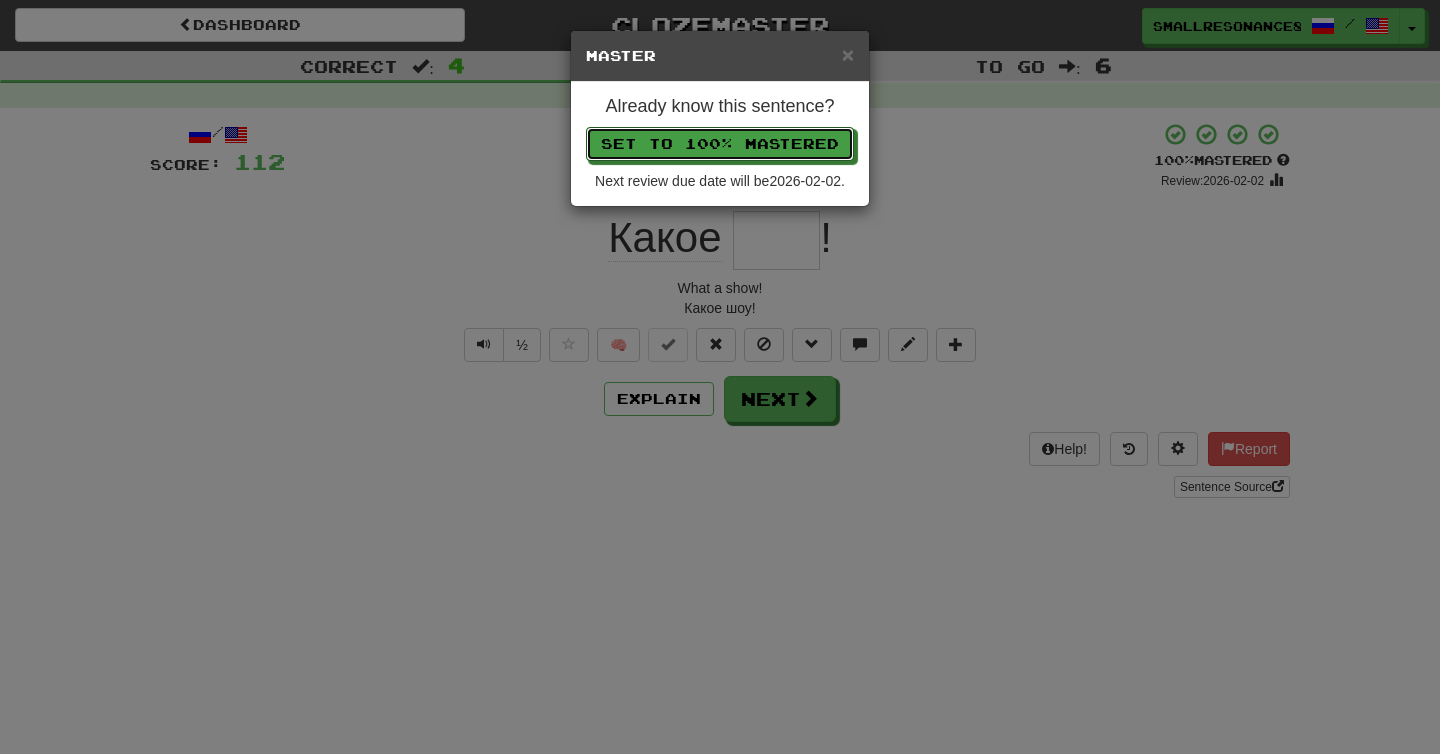 click on "Set to 100% Mastered" at bounding box center [720, 144] 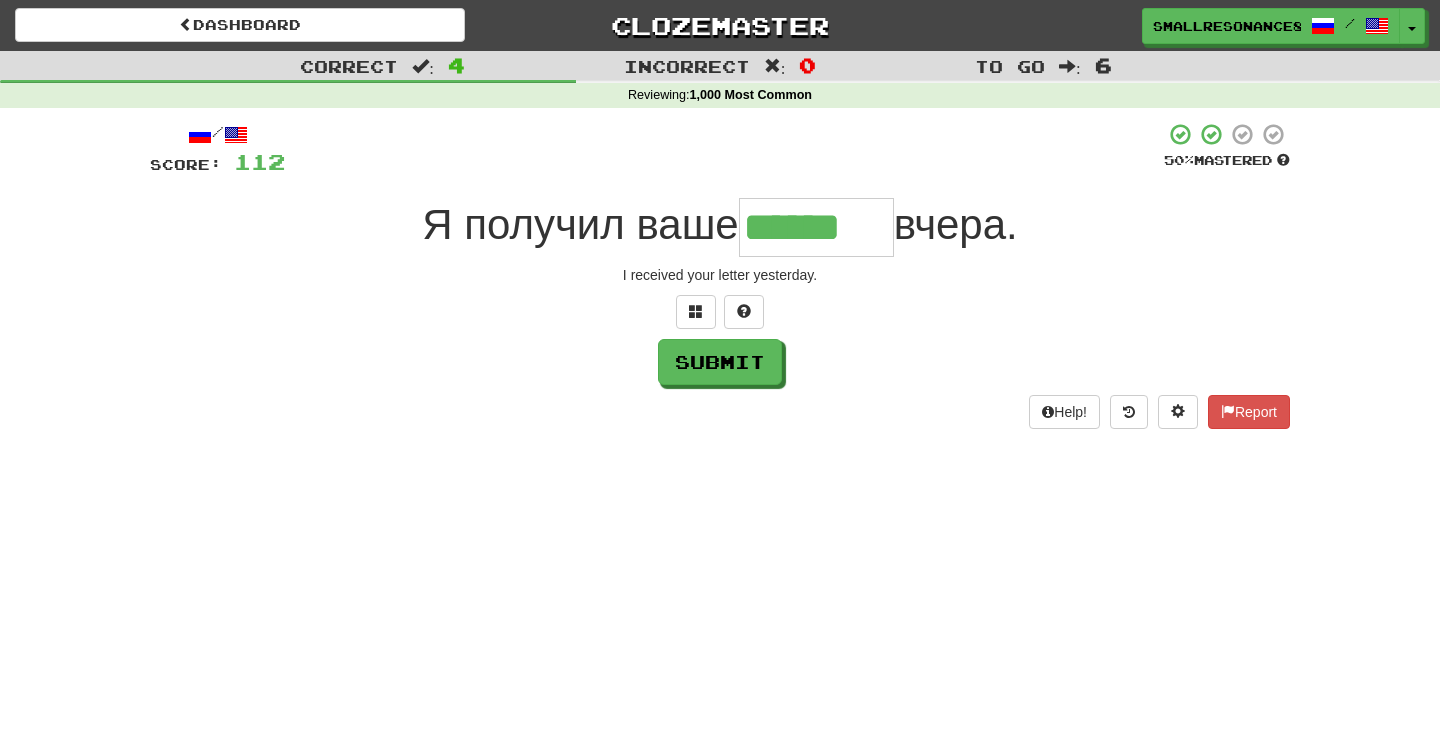 type on "******" 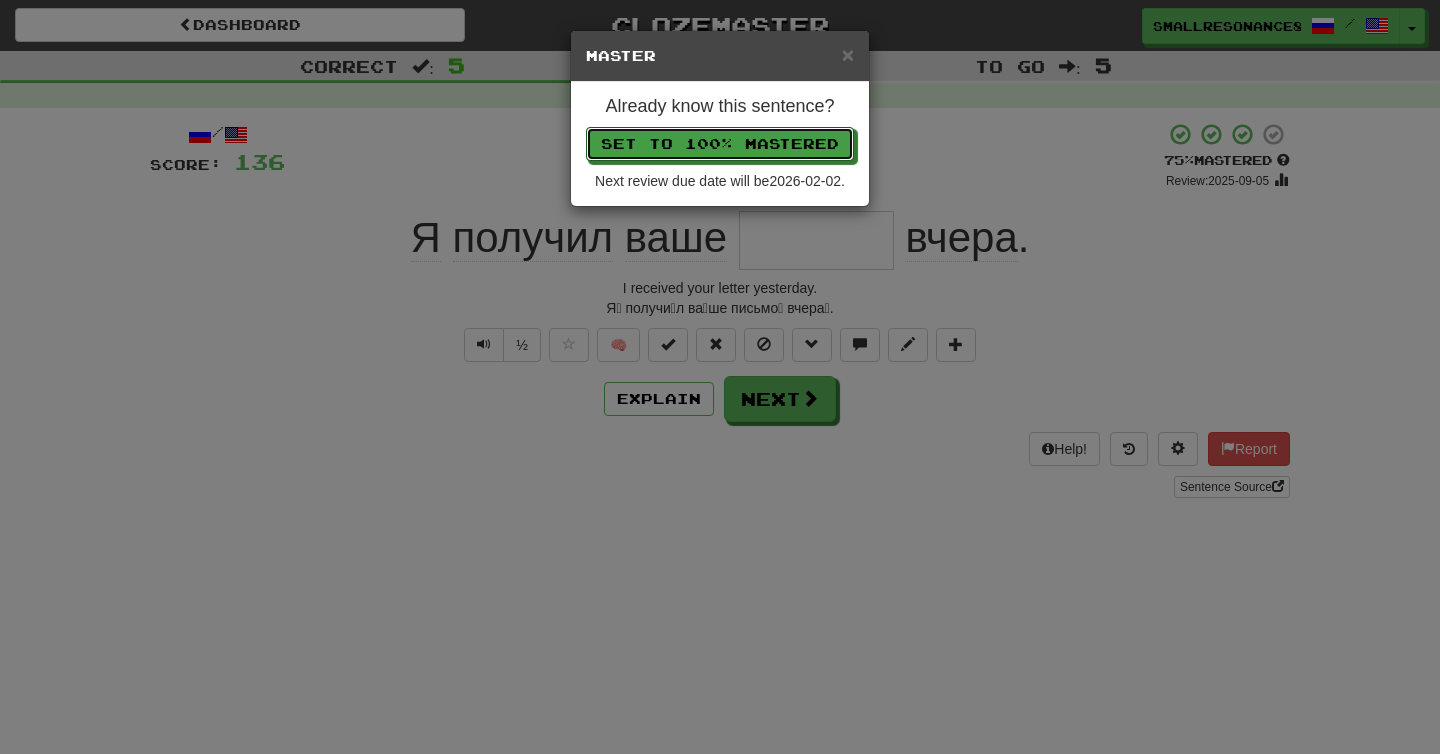 click on "Set to 100% Mastered" at bounding box center (720, 144) 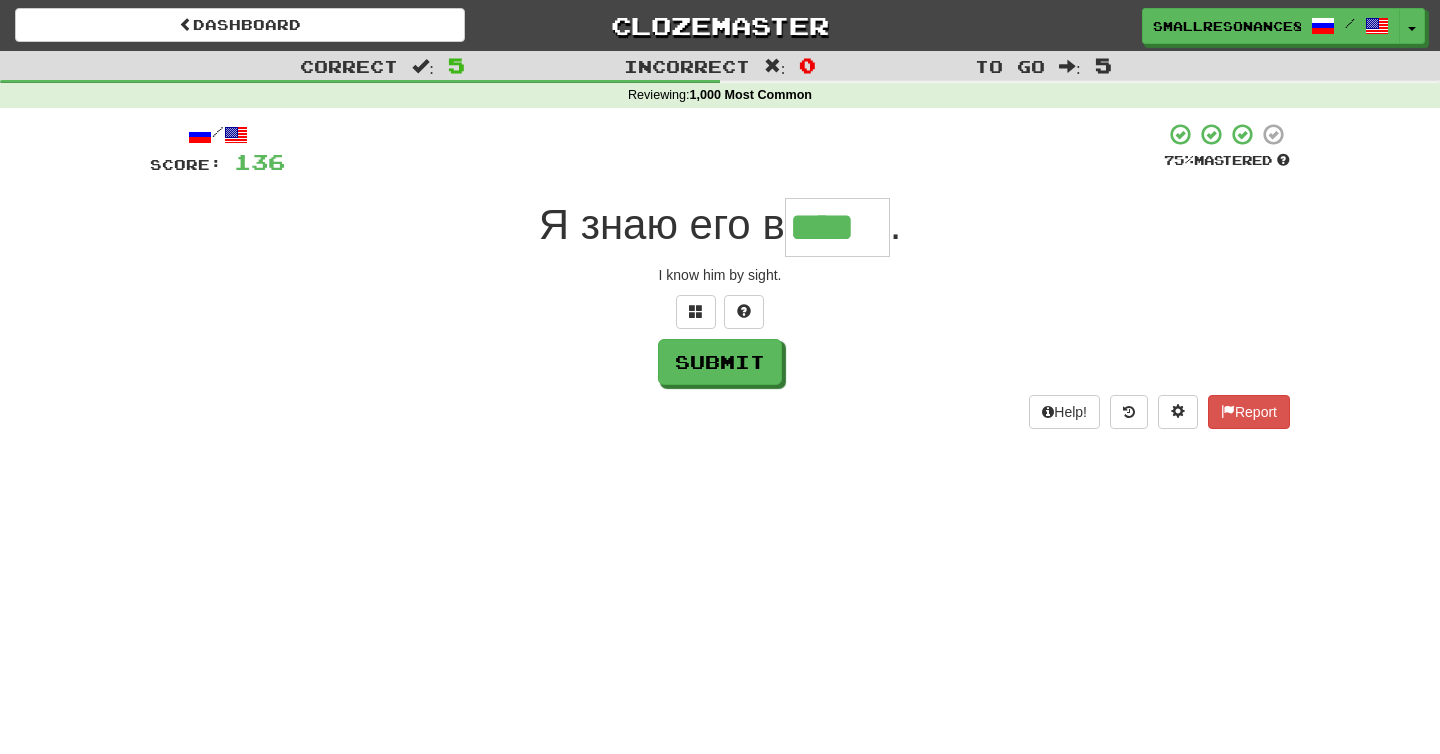 type on "****" 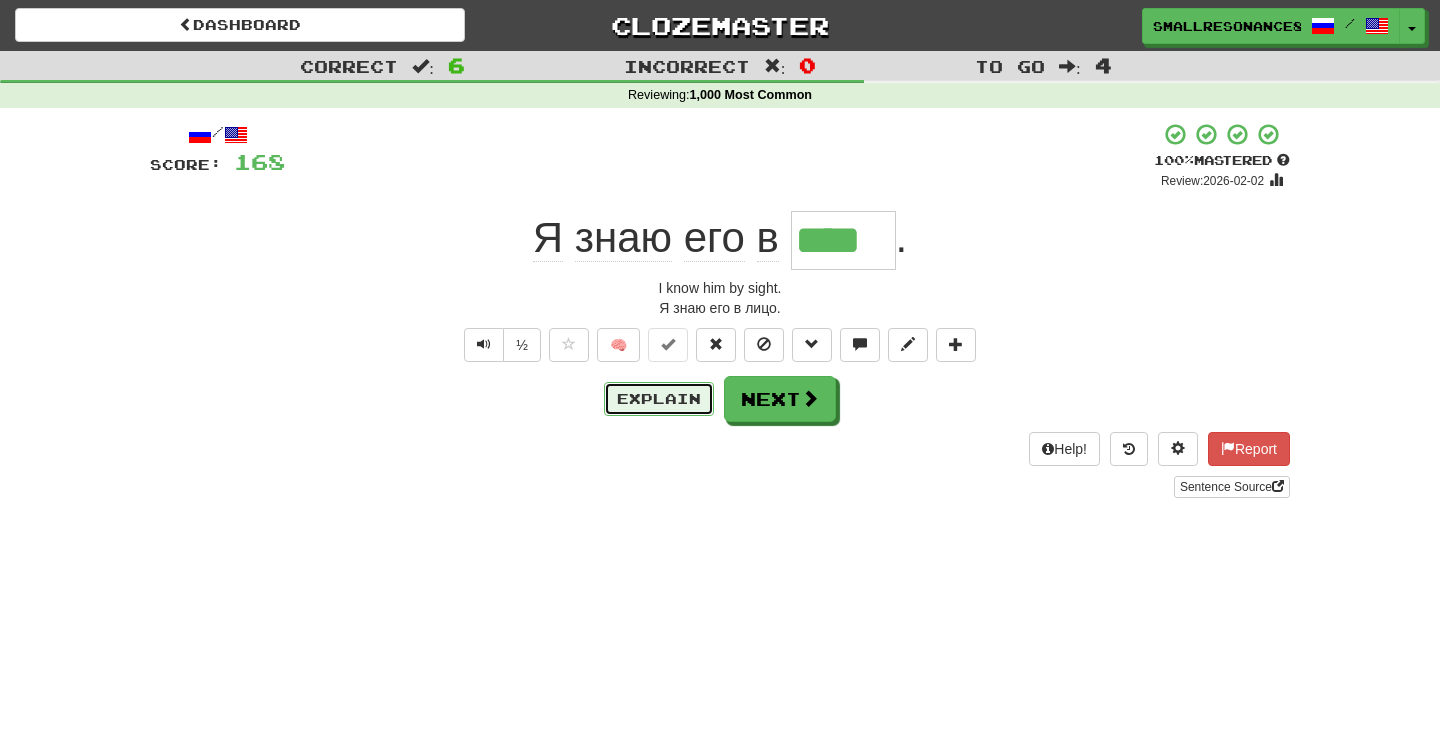 click on "Explain" at bounding box center (659, 399) 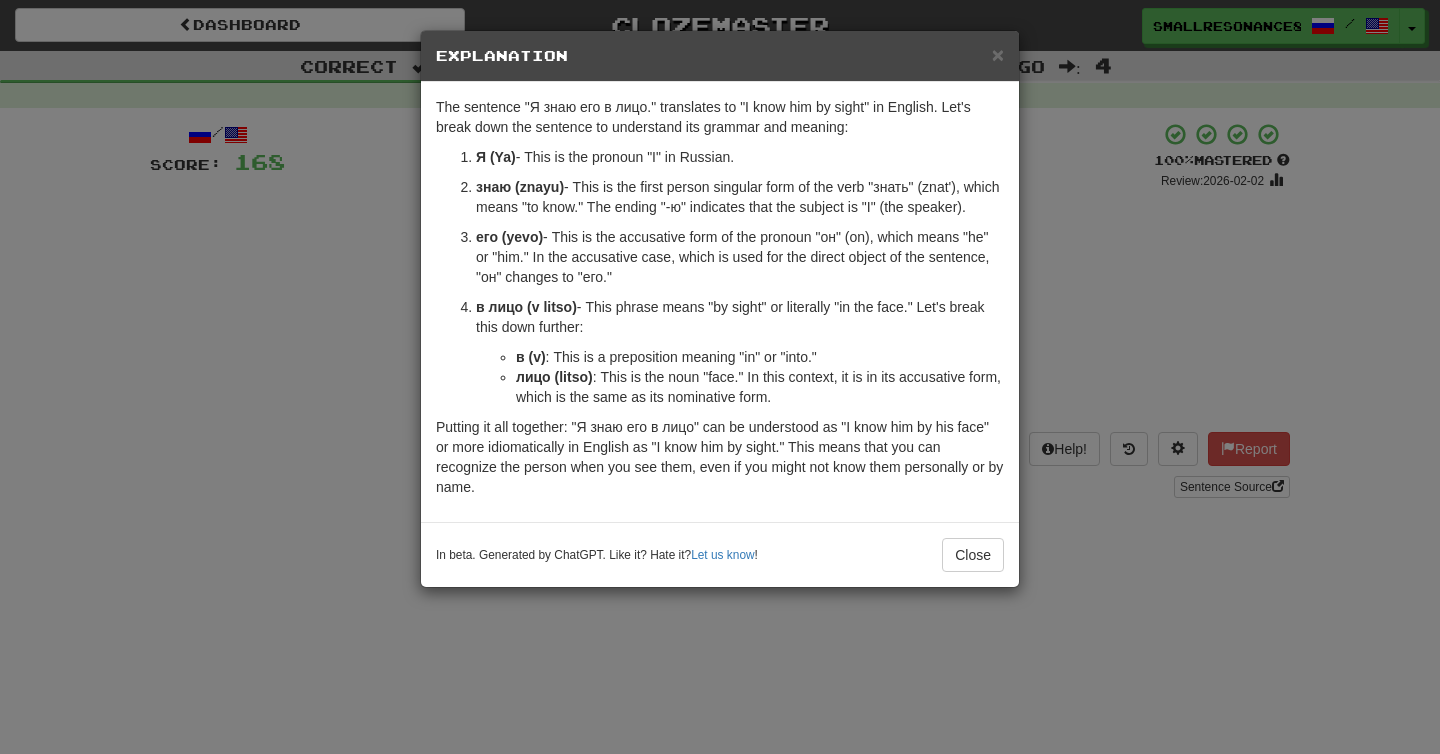 click on "лицо (litso) : This is the noun "face." In this context, it is in its accusative form, which is the same as its nominative form." at bounding box center [760, 387] 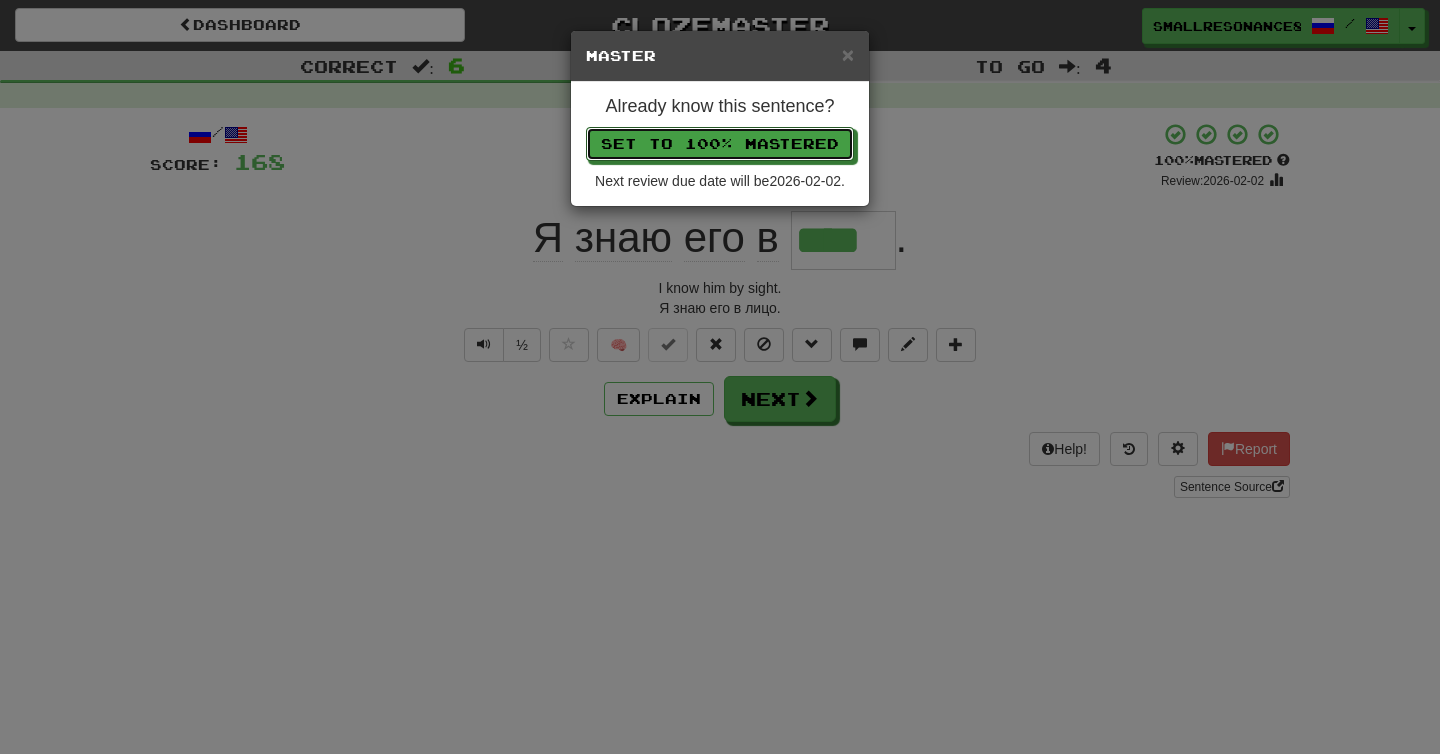 click on "Set to 100% Mastered" at bounding box center [720, 144] 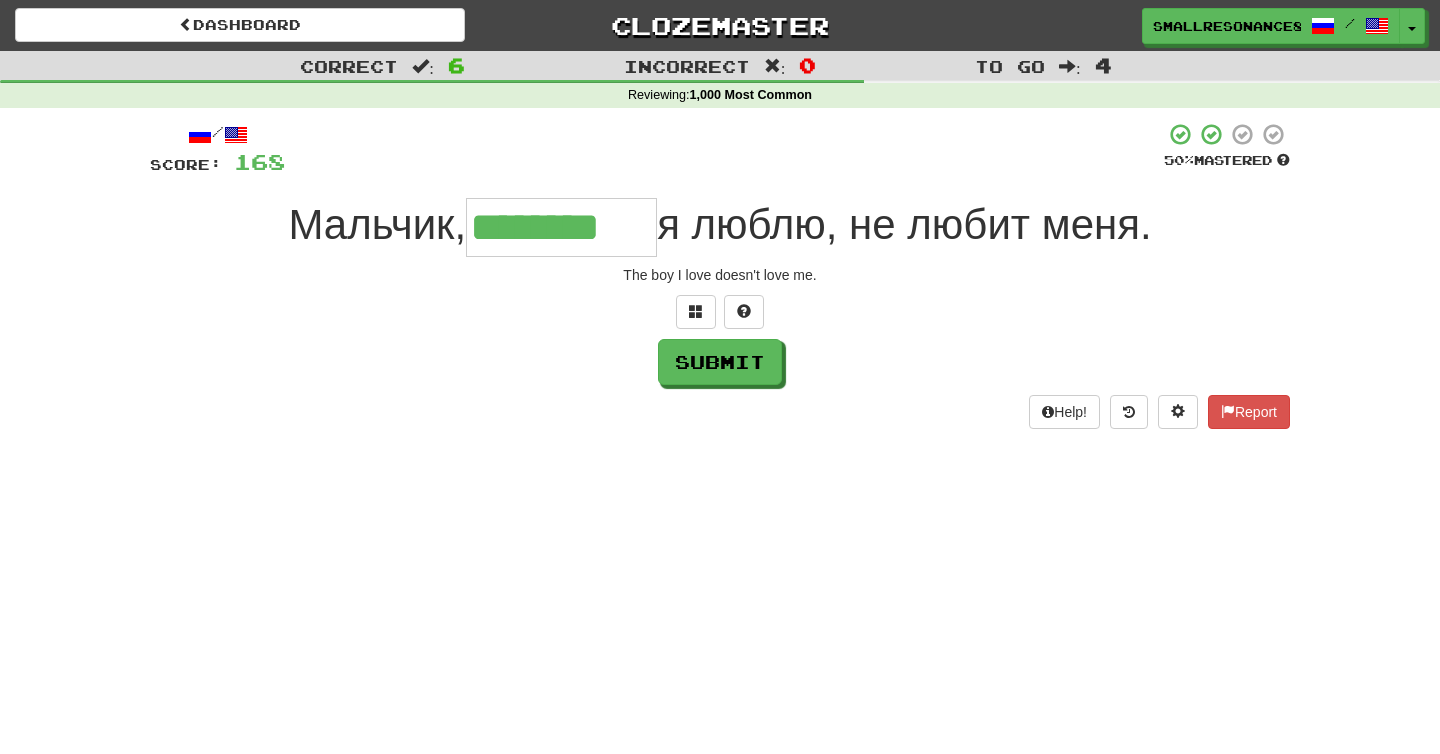 type on "********" 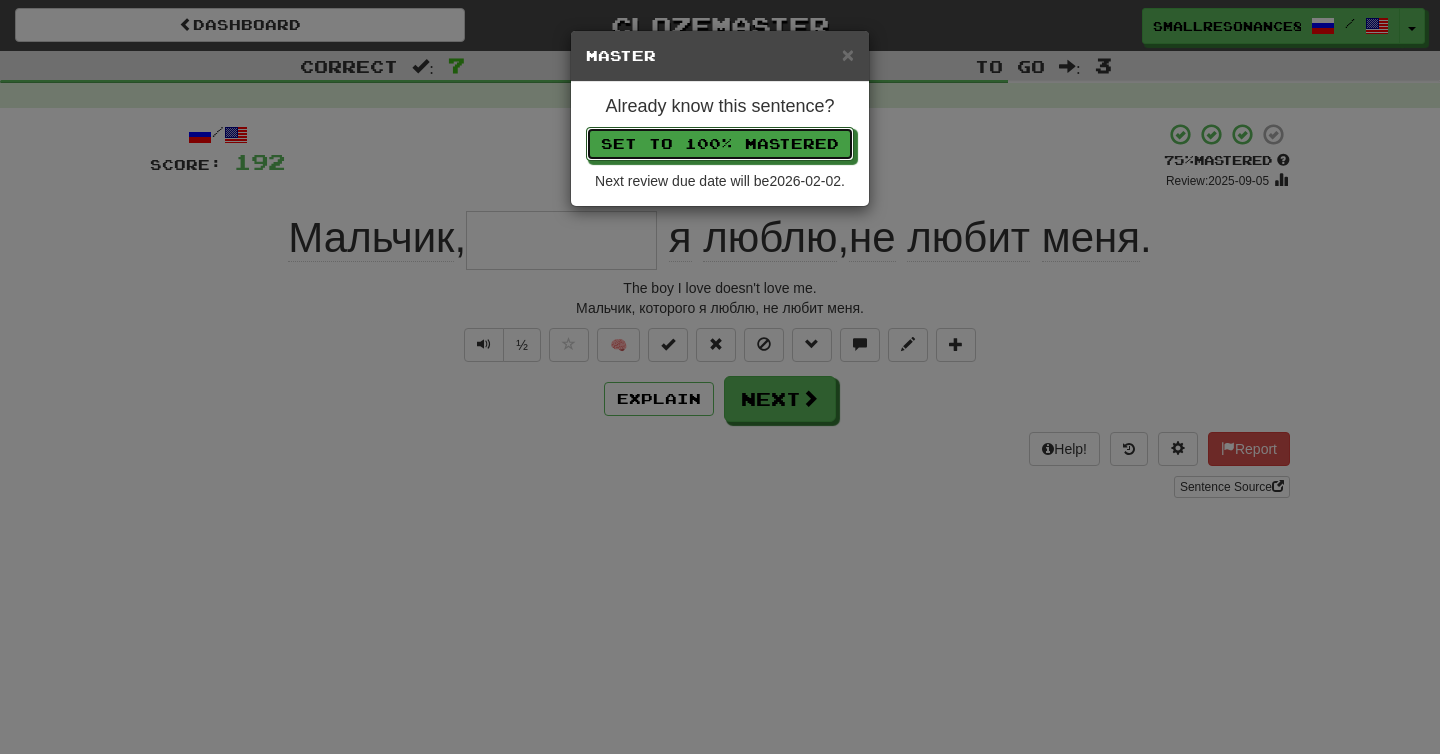 click on "Set to 100% Mastered" at bounding box center [720, 144] 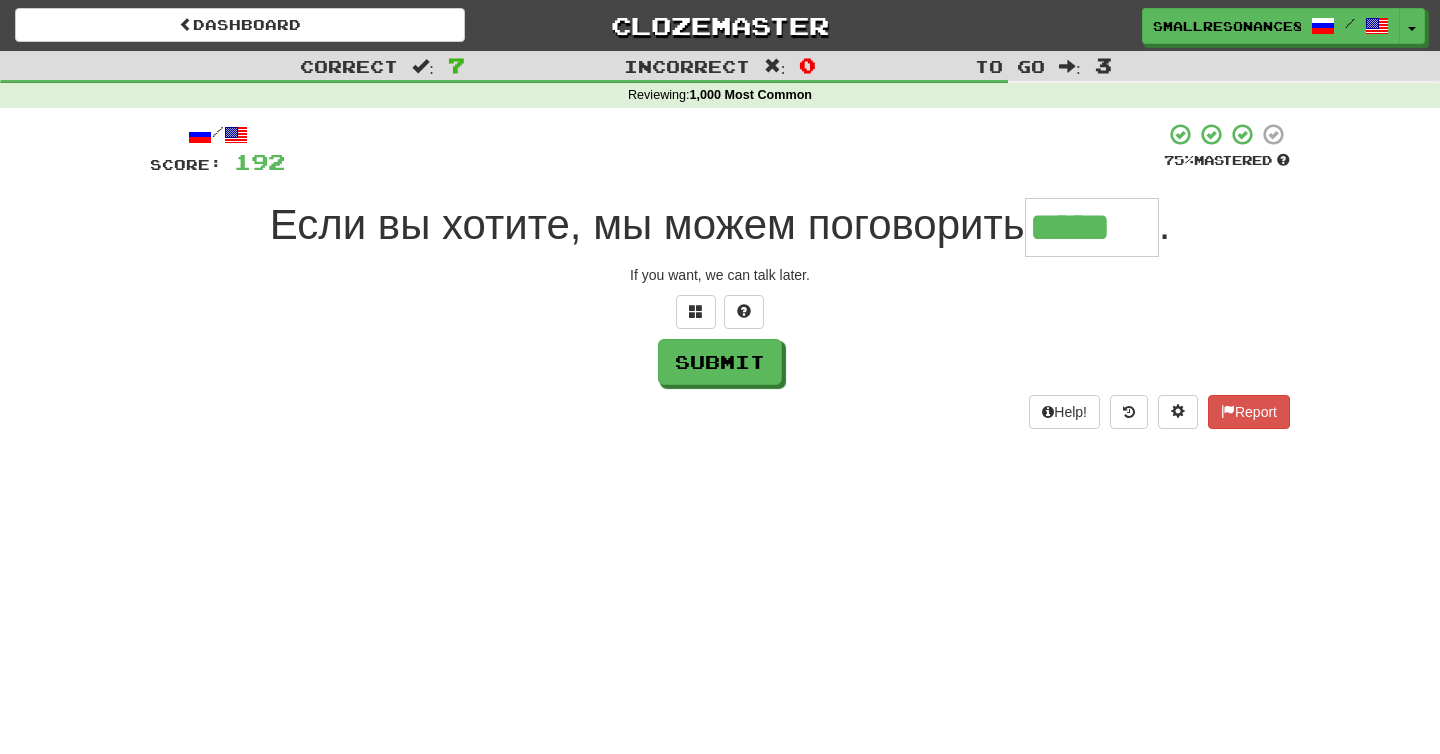 type on "*****" 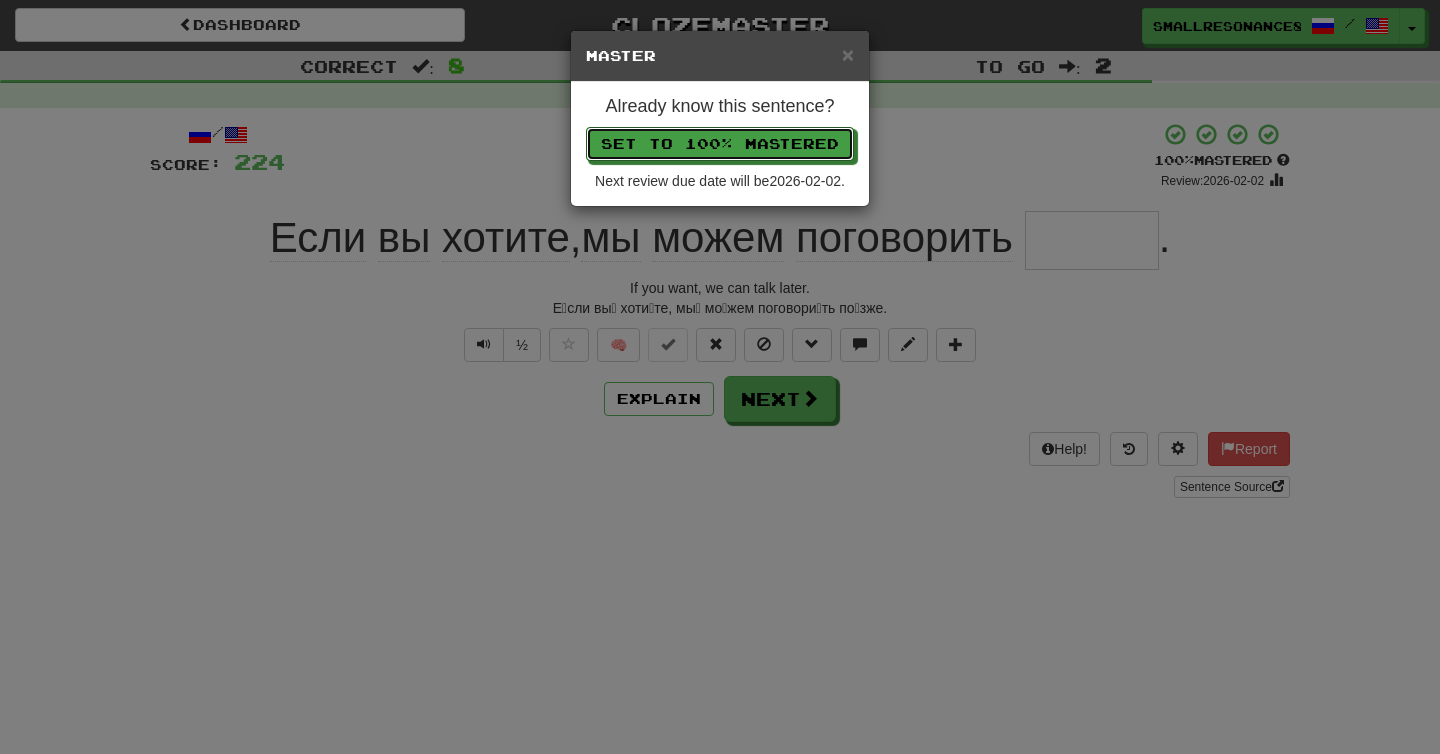 click on "Set to 100% Mastered" at bounding box center (720, 144) 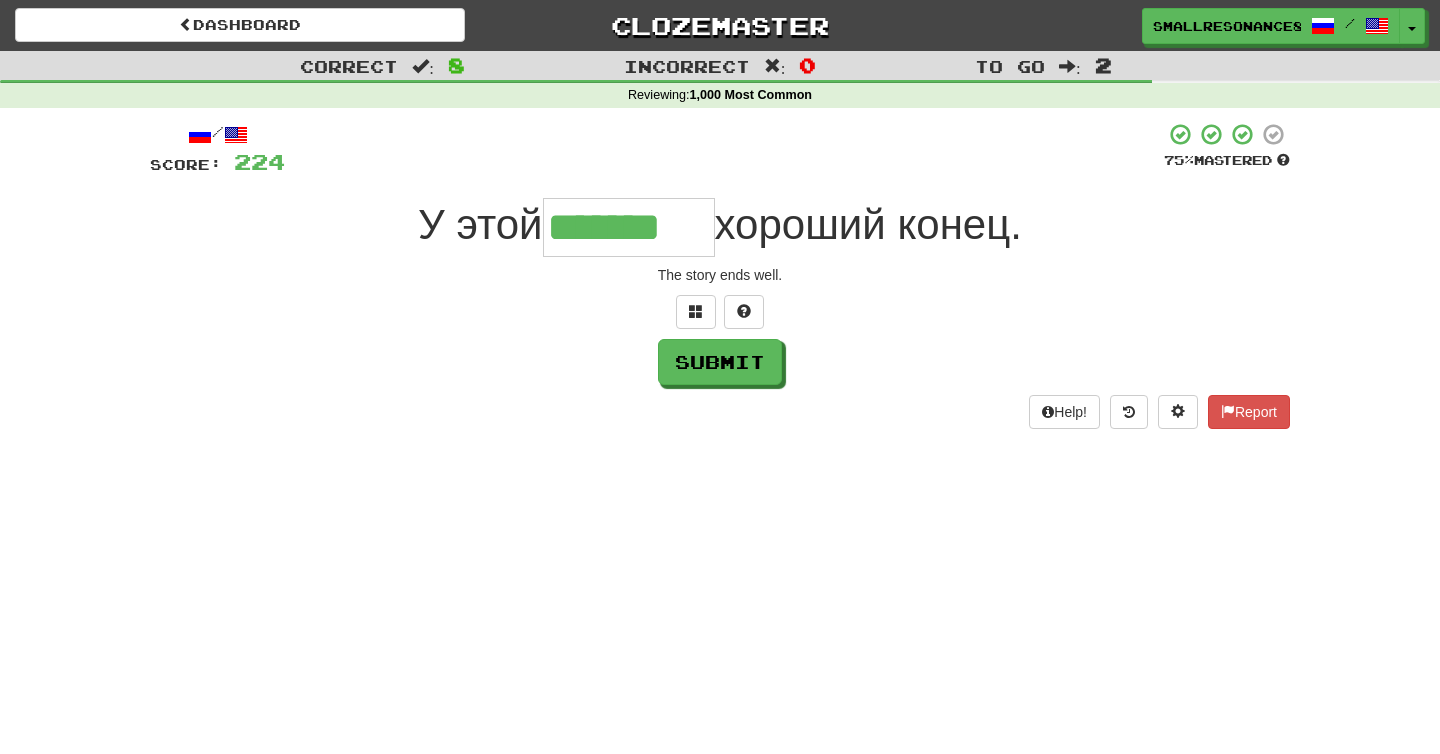 type on "*******" 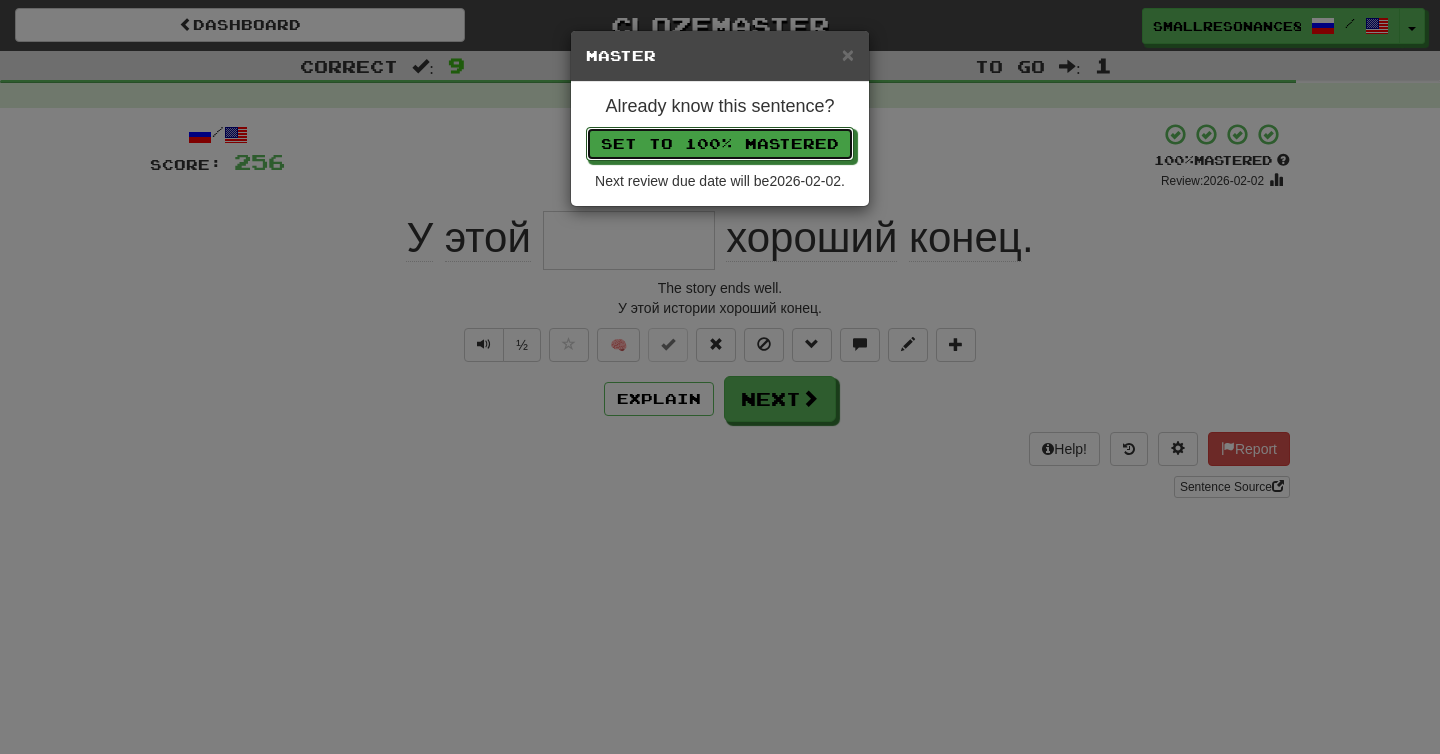 click on "Set to 100% Mastered" at bounding box center [720, 144] 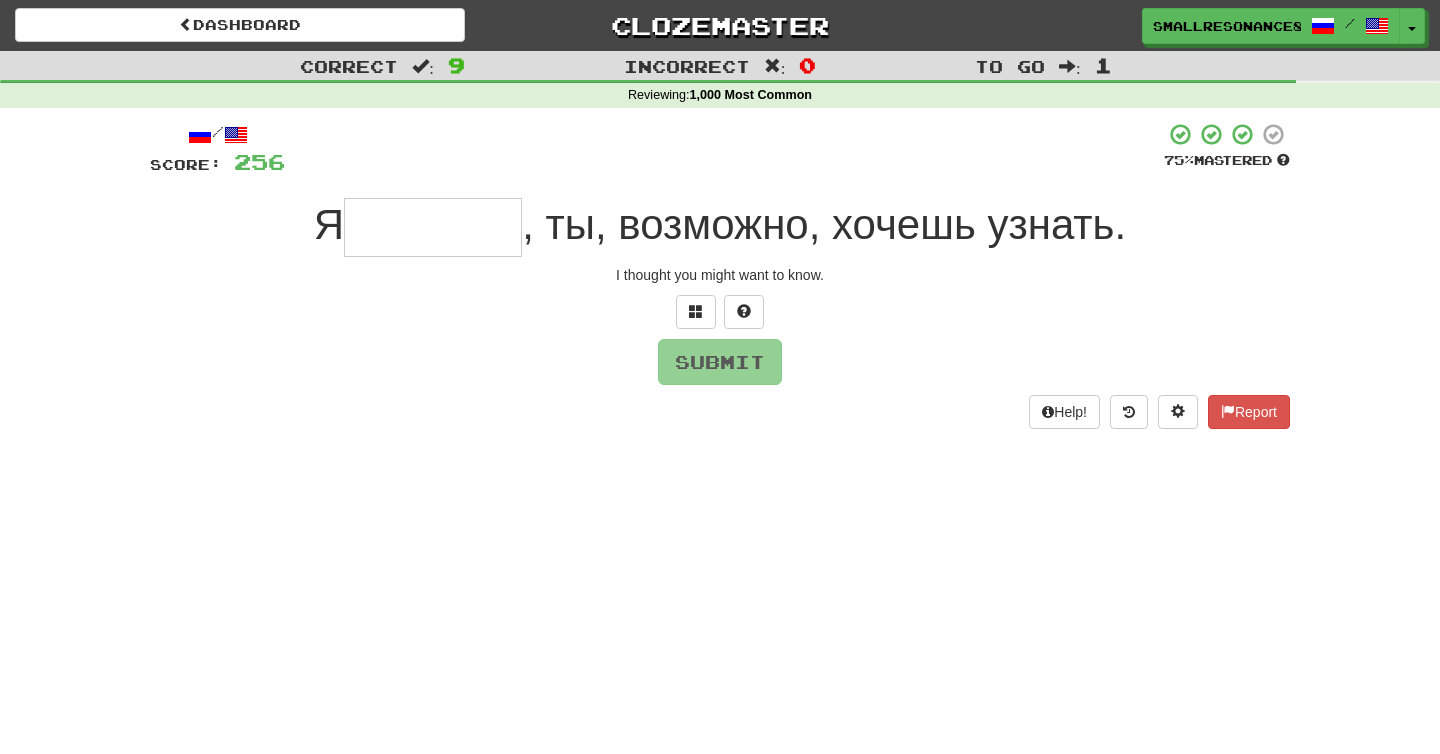 type on "*" 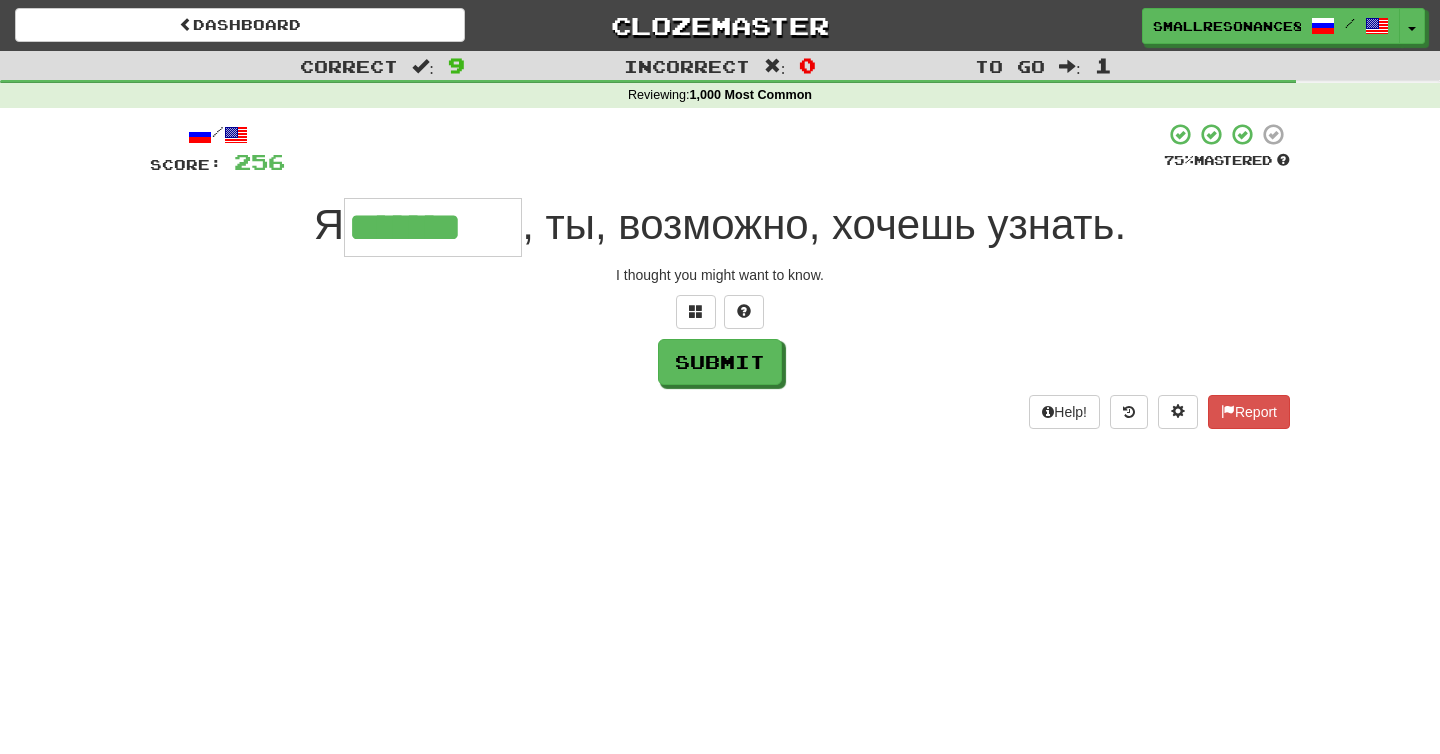 type on "*******" 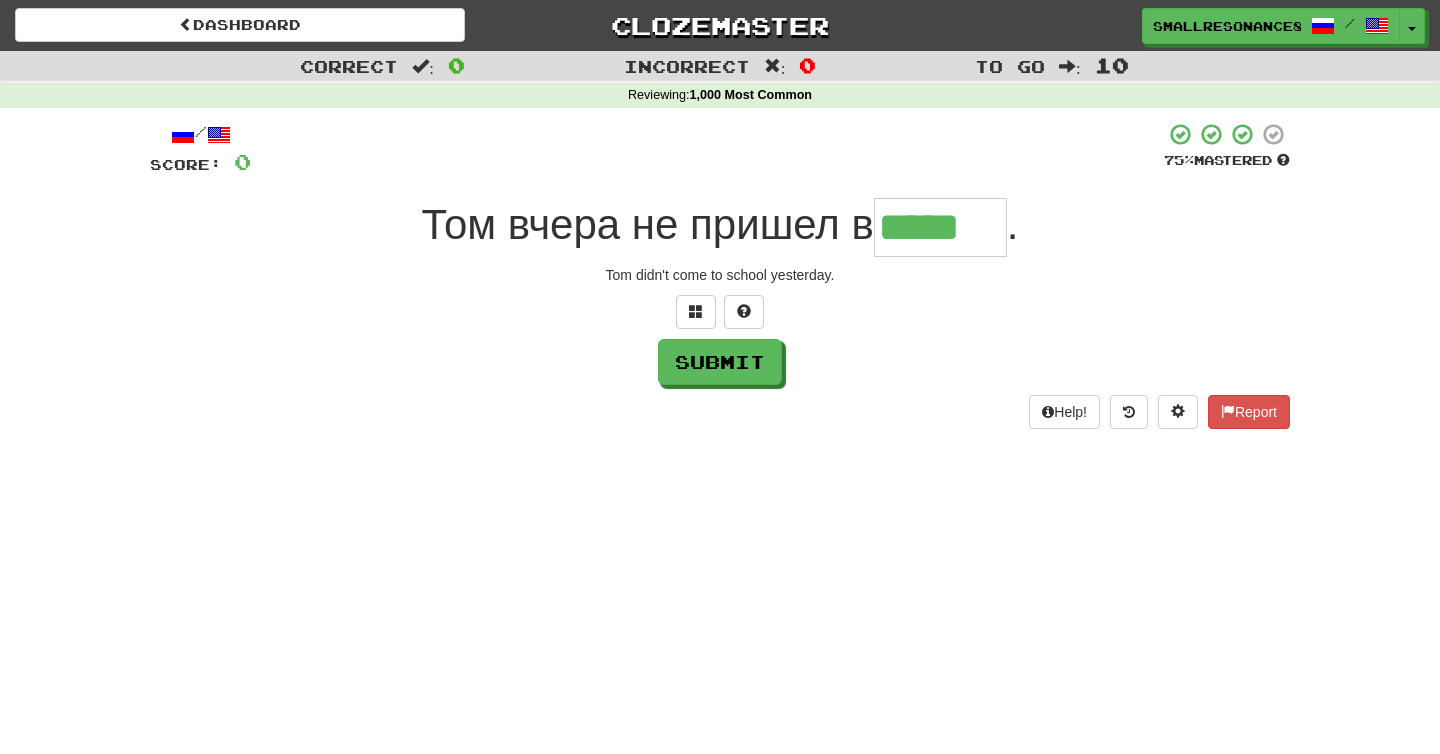 type on "*****" 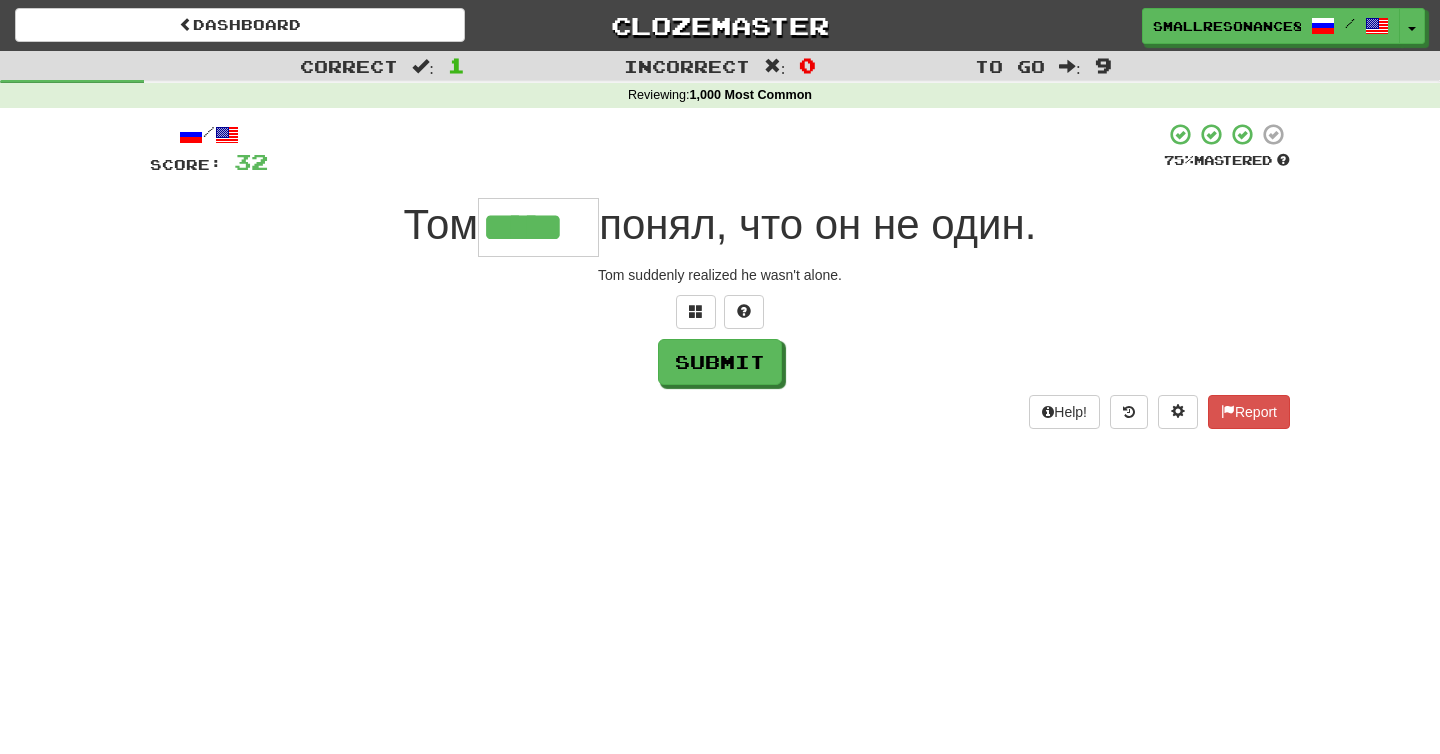 type on "*****" 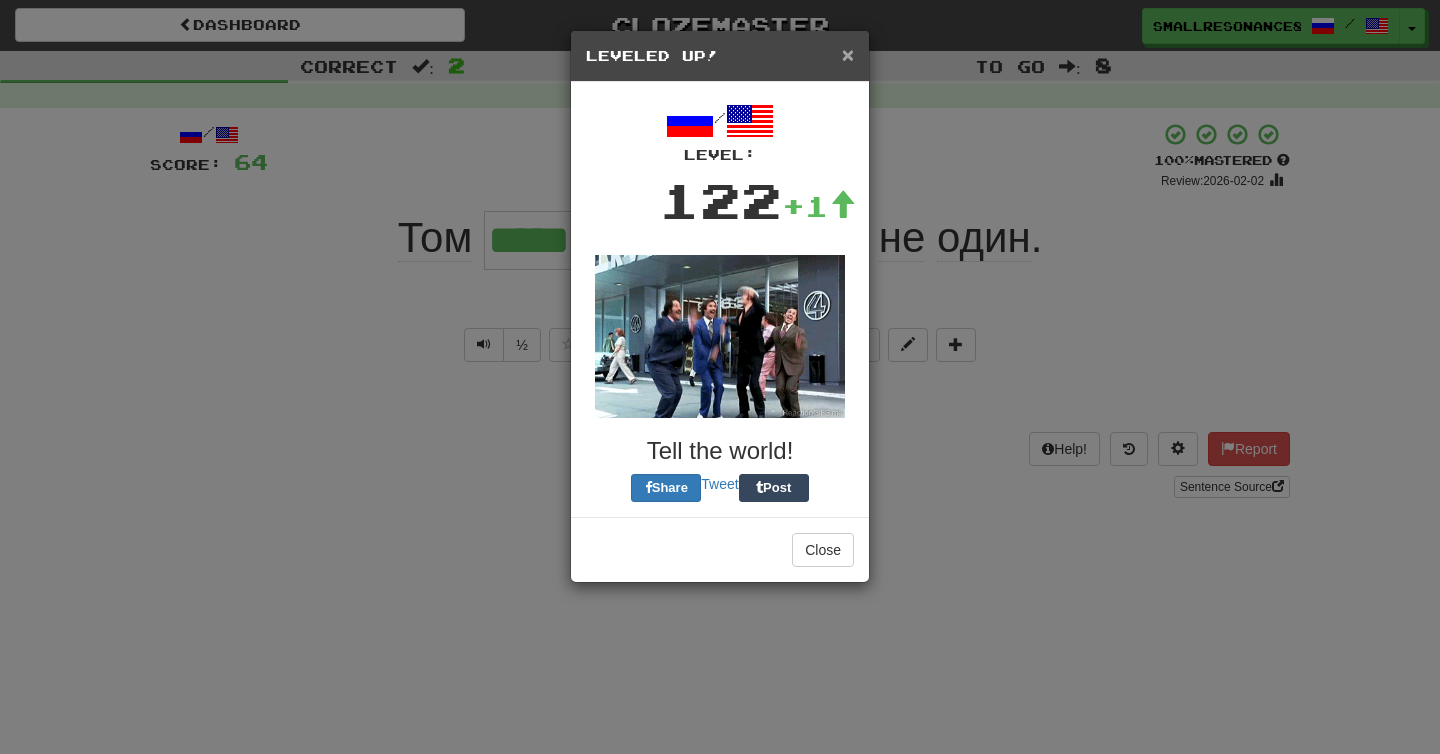 click on "×" at bounding box center [848, 54] 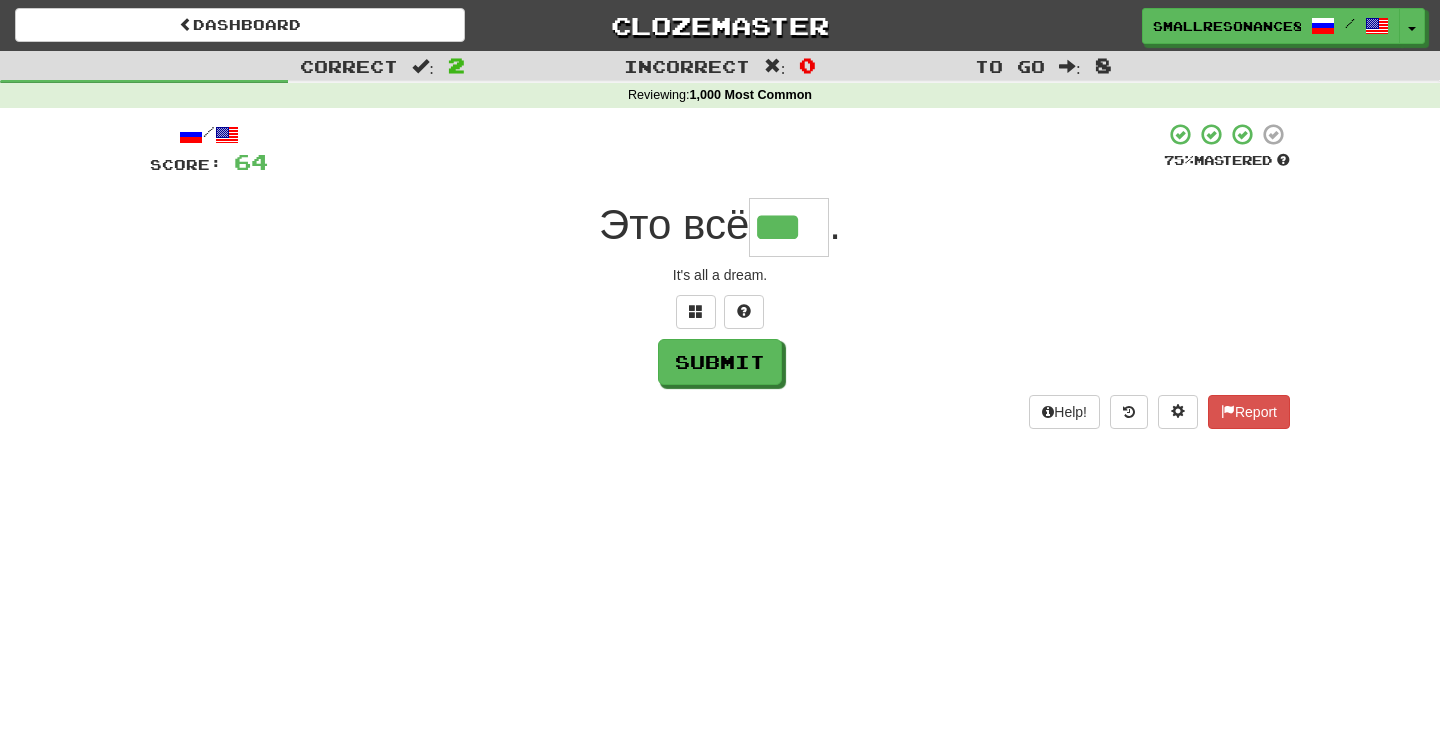 type on "***" 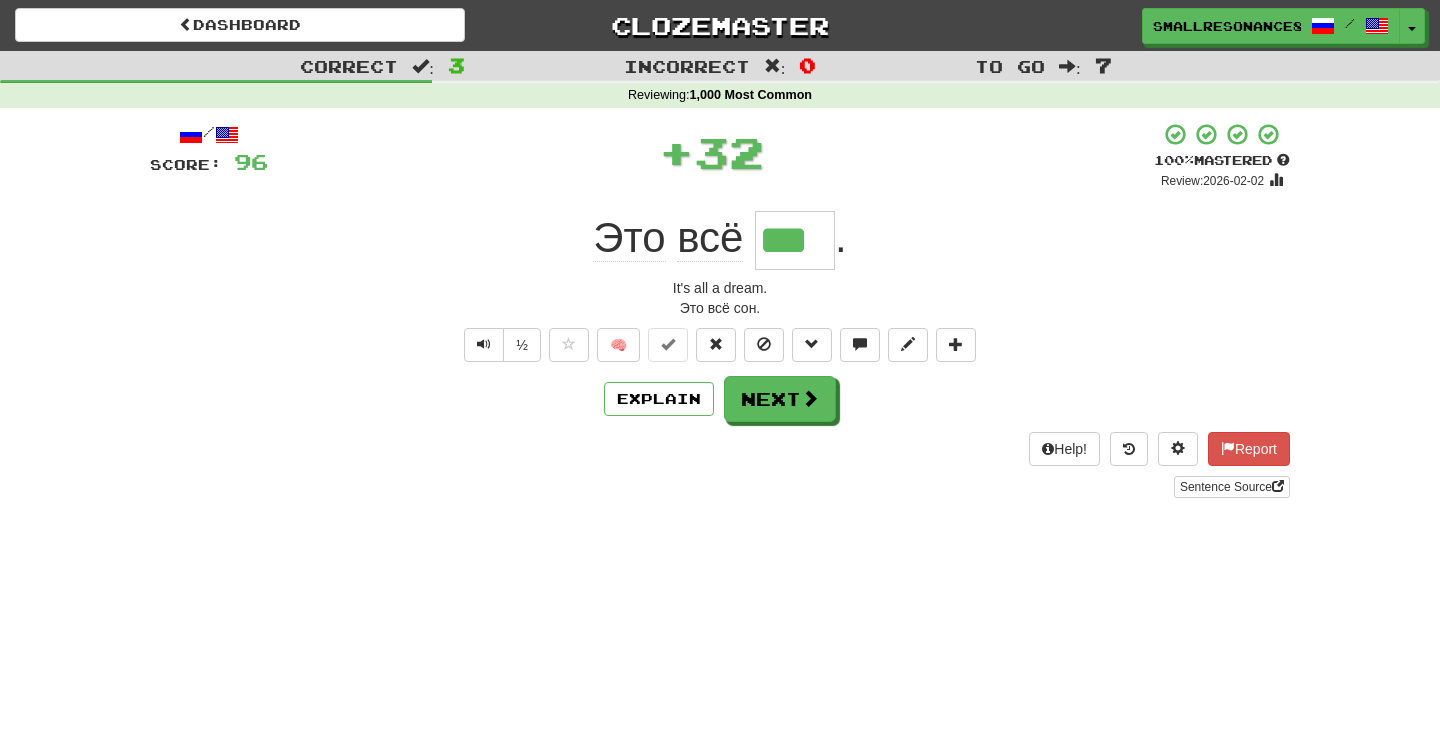 type 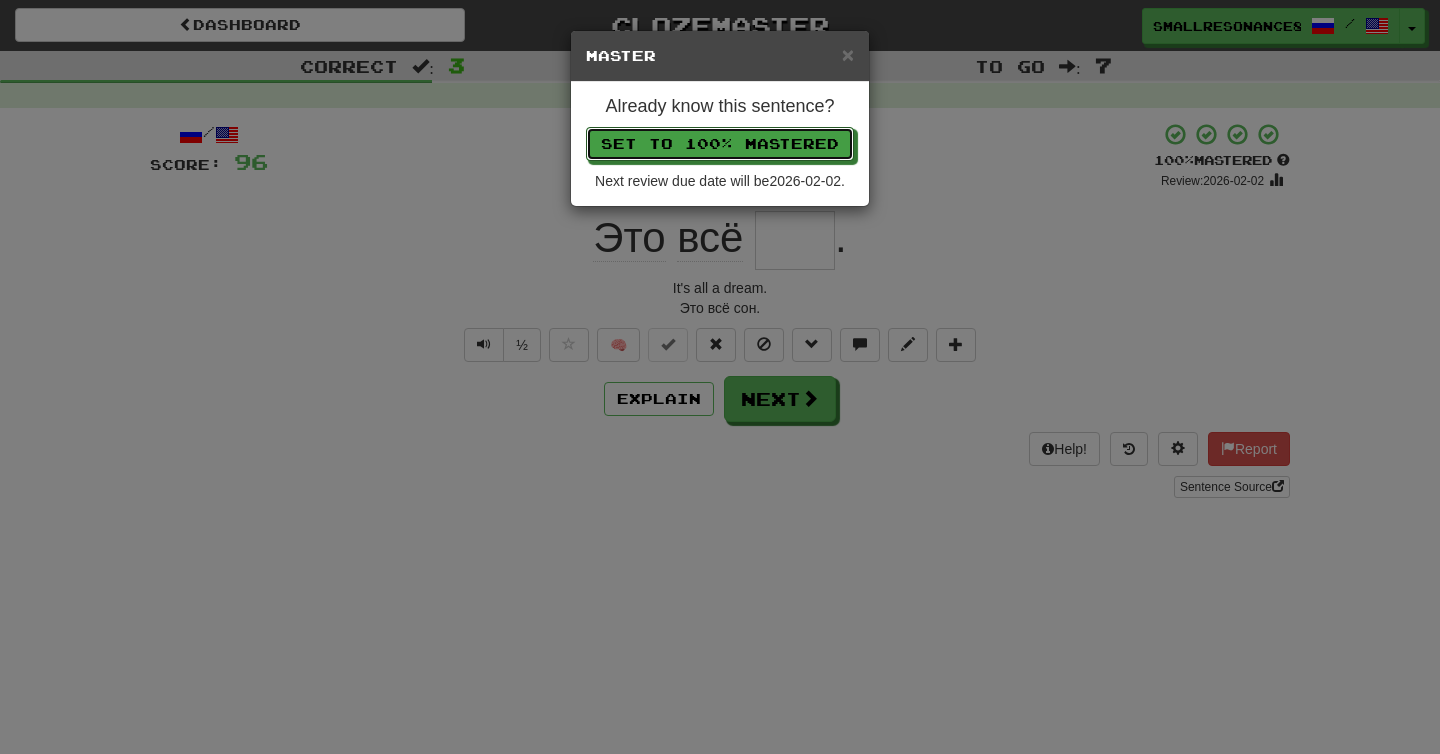 type 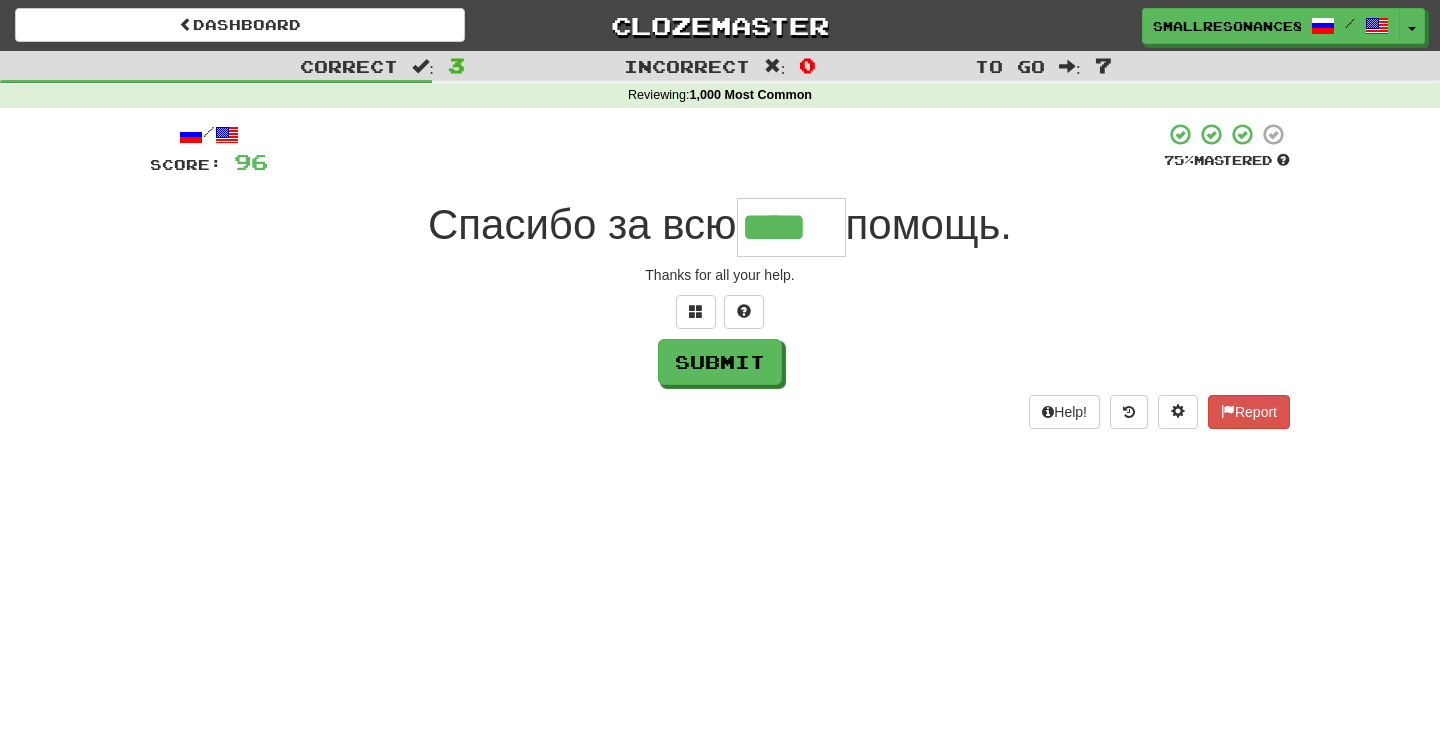type on "****" 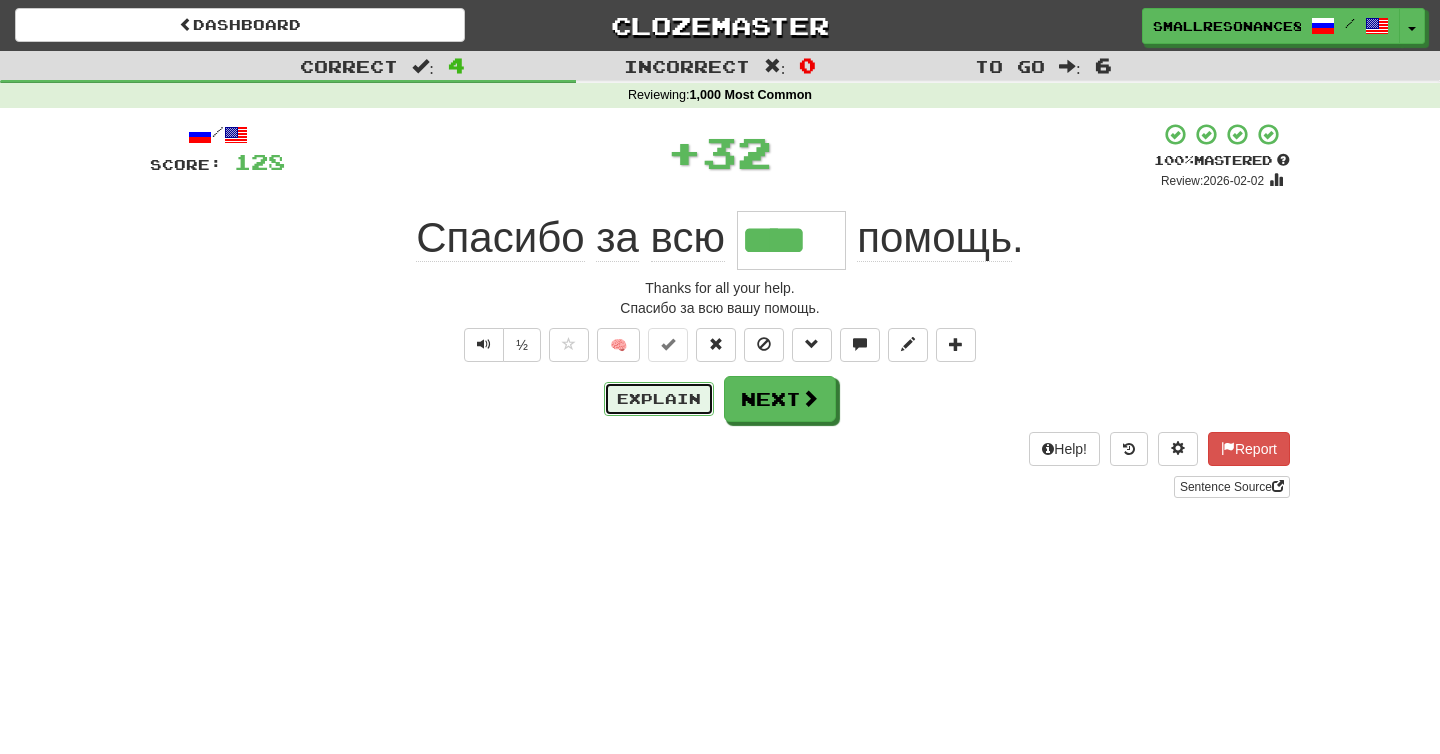 click on "Explain" at bounding box center [659, 399] 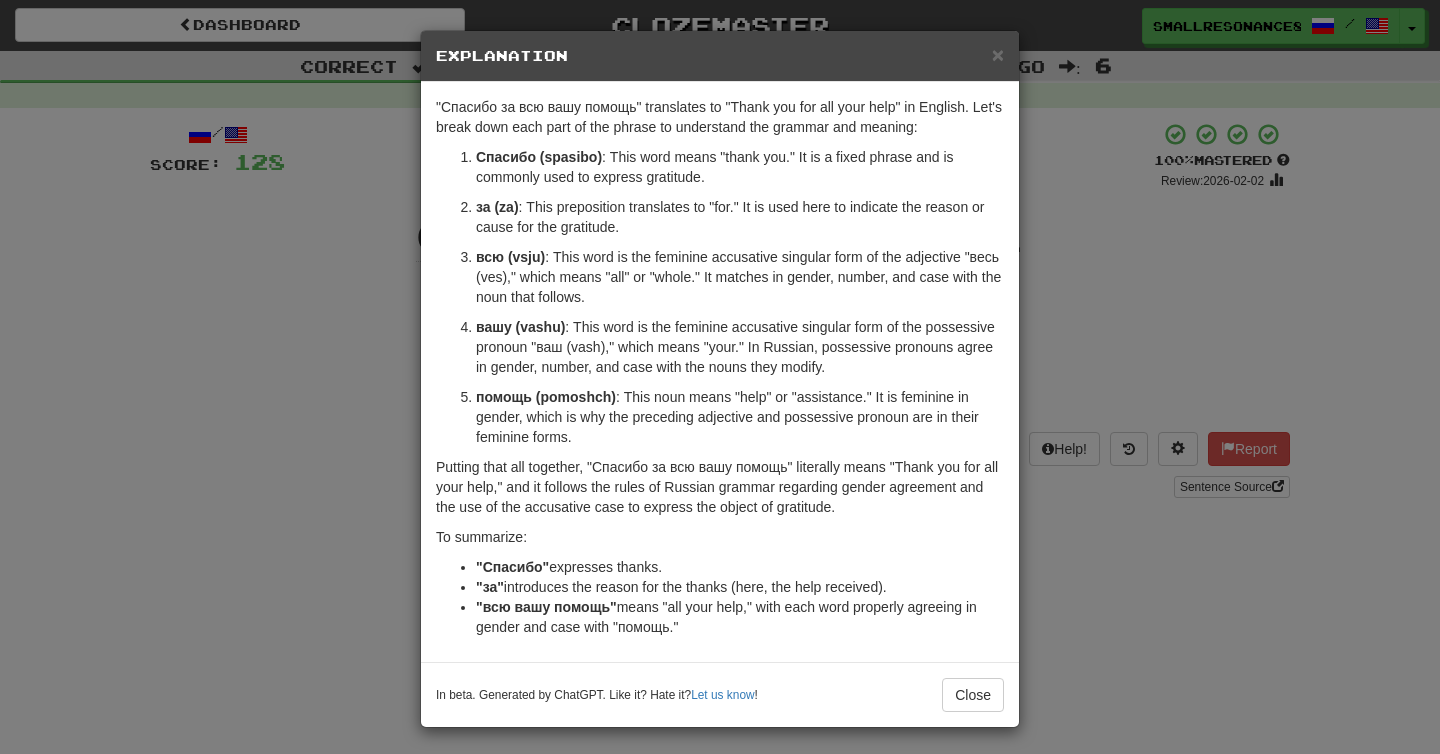 click on "× Explanation "Спасибо за всю вашу помощь" translates to "Thank you for all your help" in English. Let's break down each part of the phrase to understand the grammar and meaning:
Спасибо (spasibo) : This word means "thank you." It is a fixed phrase and is commonly used to express gratitude.
за (za) : This preposition translates to "for." It is used here to indicate the reason or cause for the gratitude.
всю (vsju) : This word is the feminine accusative singular form of the adjective "весь (ves)," which means "all" or "whole." It matches in gender, number, and case with the noun that follows.
вашу (vashu) : This word is the feminine accusative singular form of the possessive pronoun "ваш (vash)," which means "your." In Russian, possessive pronouns agree in gender, number, and case with the nouns they modify.
помощь (pomoshch)
To summarize:
"Спасибо"  expresses thanks.
"за"
"всю вашу помощь"" at bounding box center (720, 377) 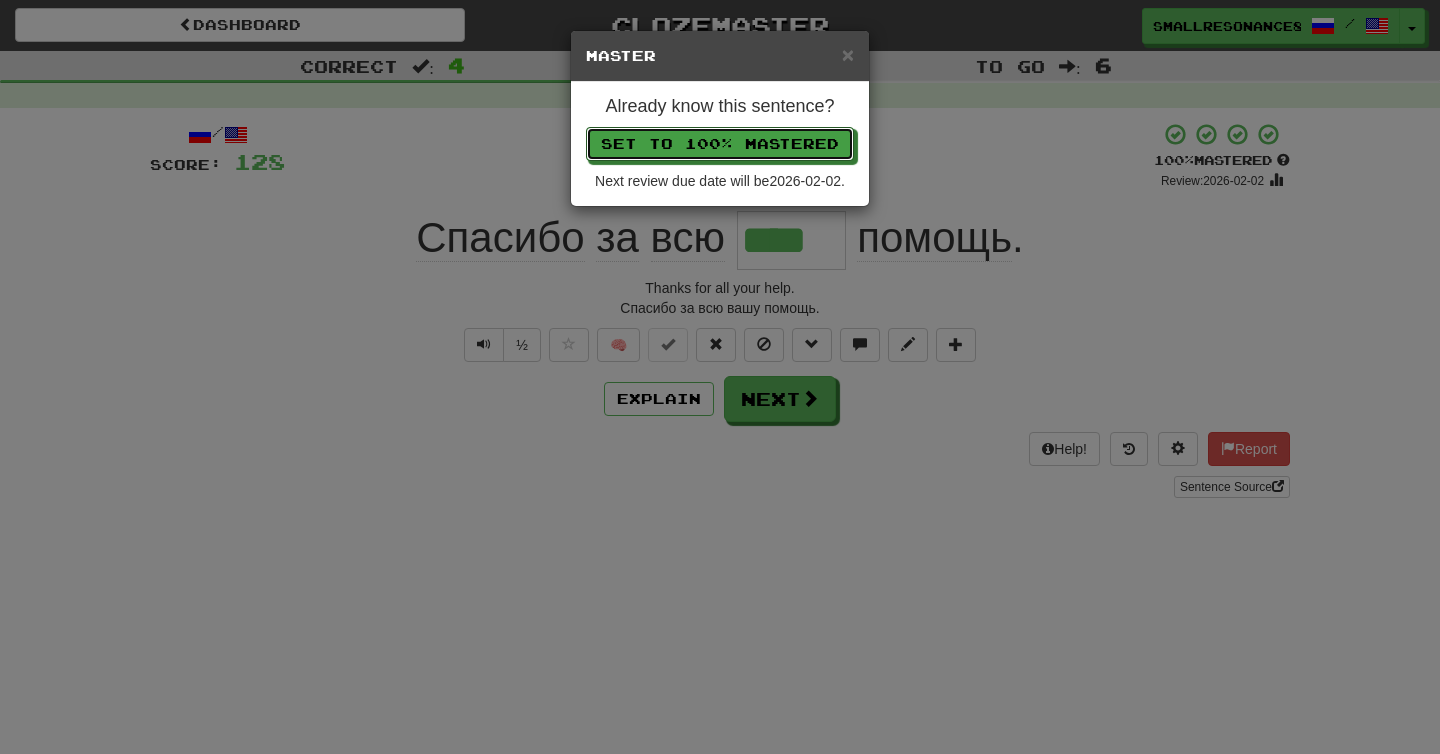 click on "Set to 100% Mastered" at bounding box center [720, 144] 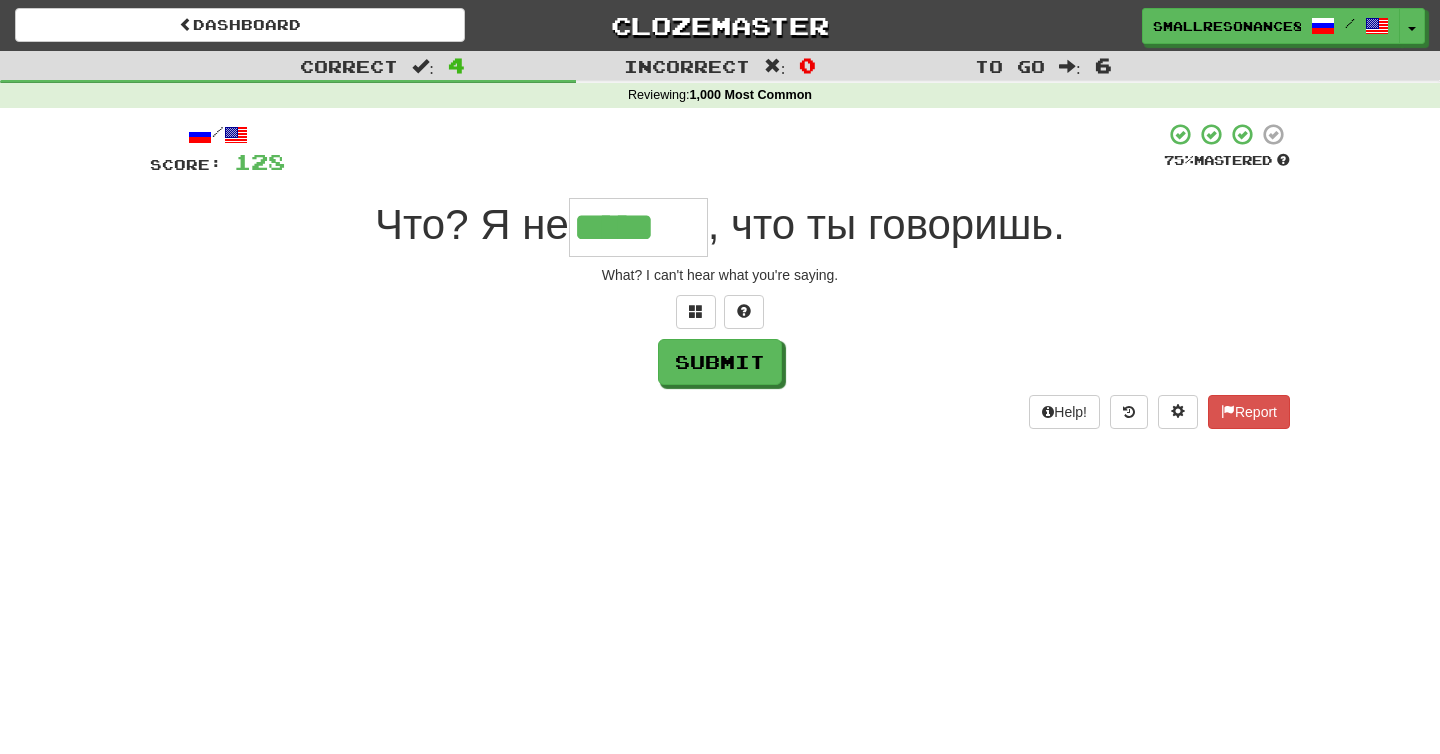 type on "*****" 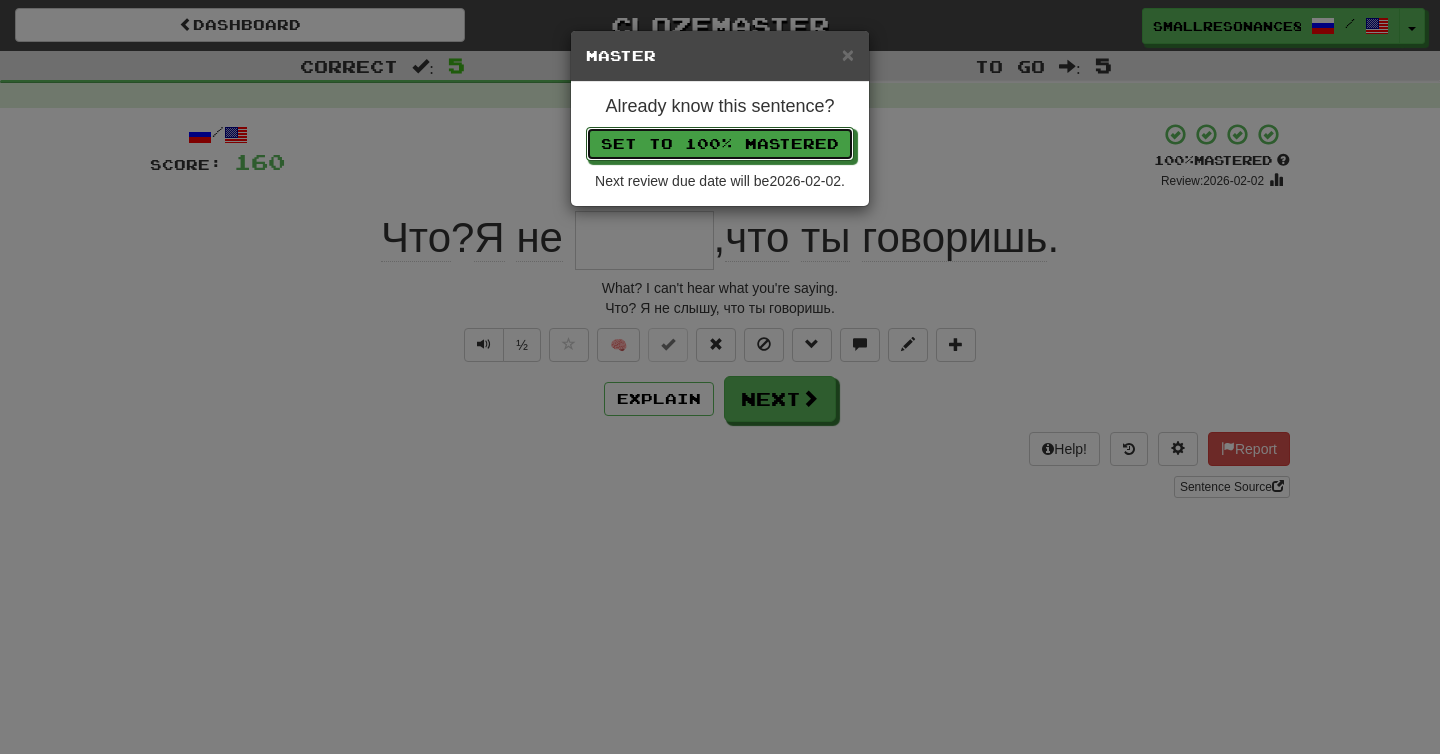 click on "Set to 100% Mastered" at bounding box center [720, 144] 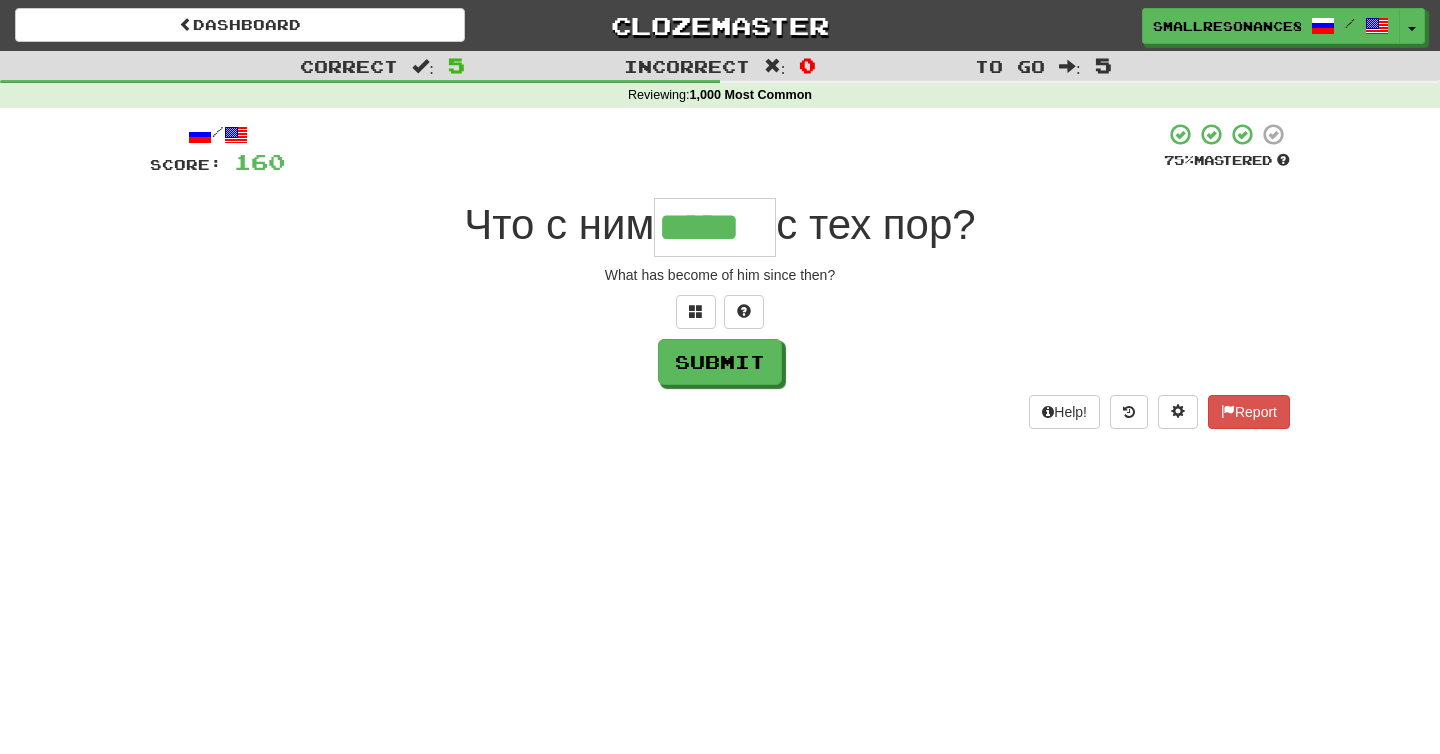 type on "*****" 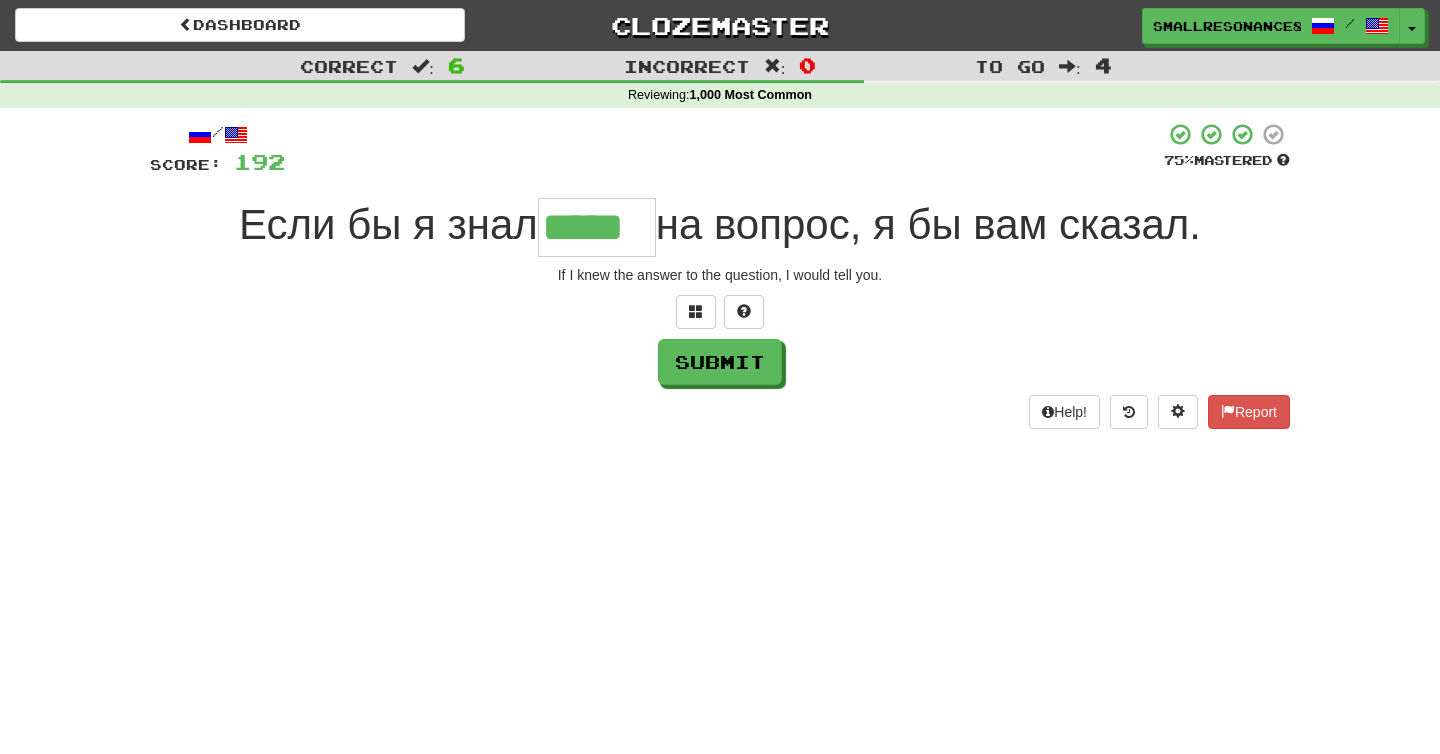 type on "*****" 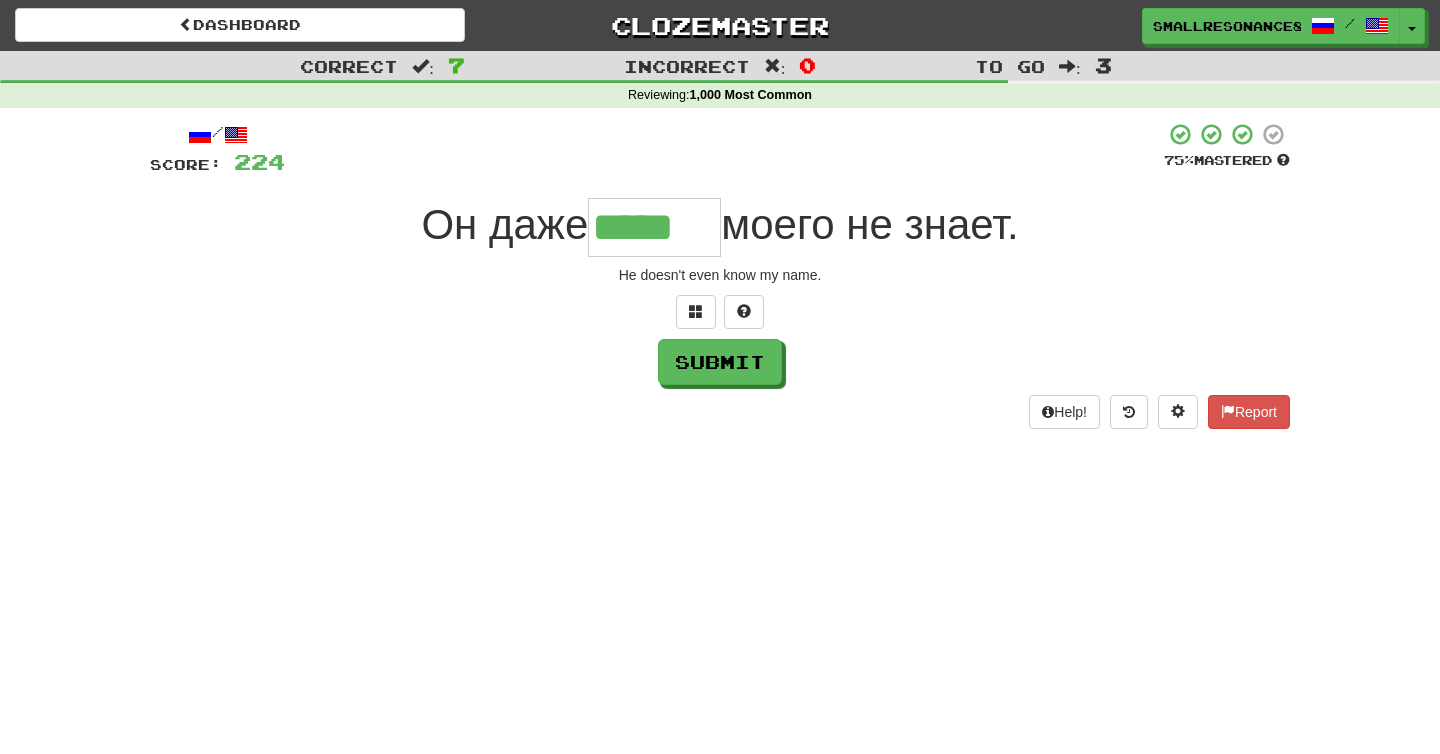 type on "*****" 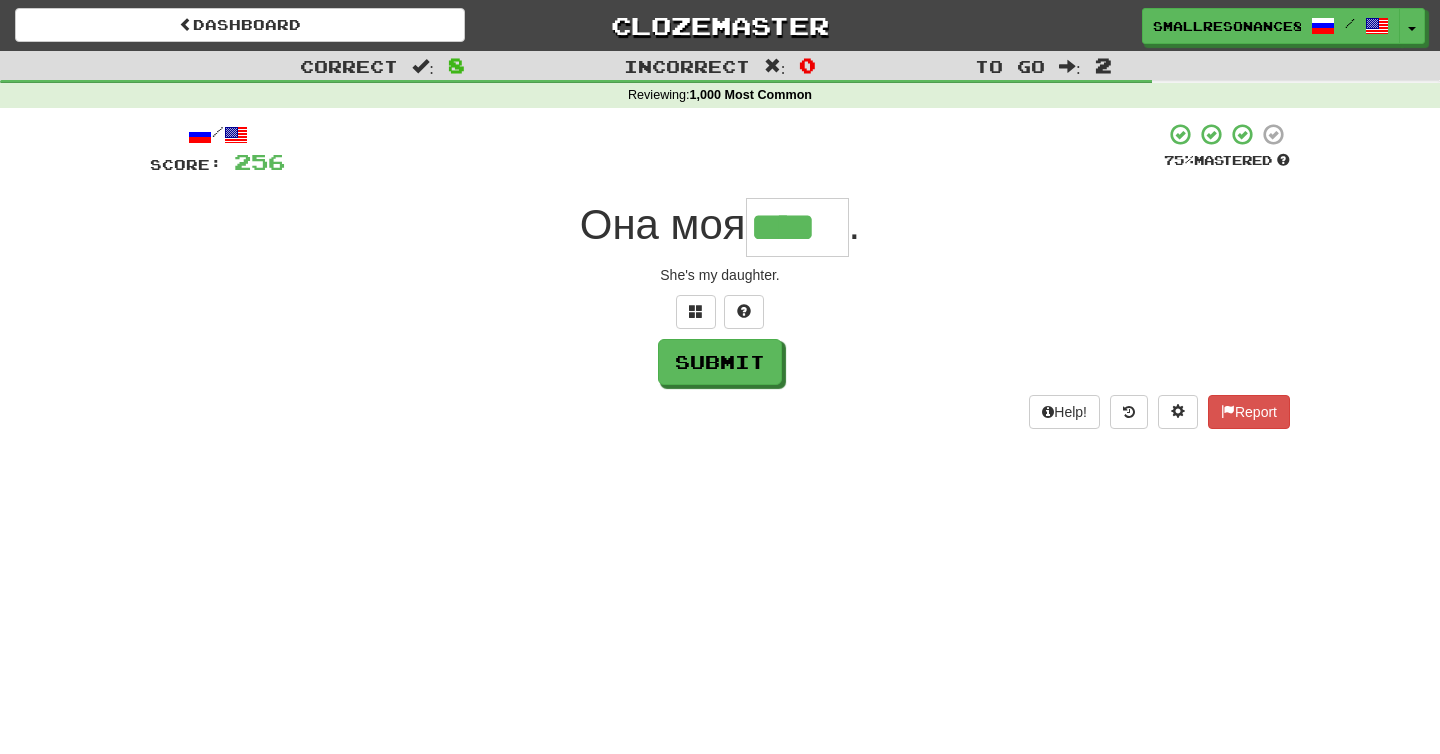 type on "****" 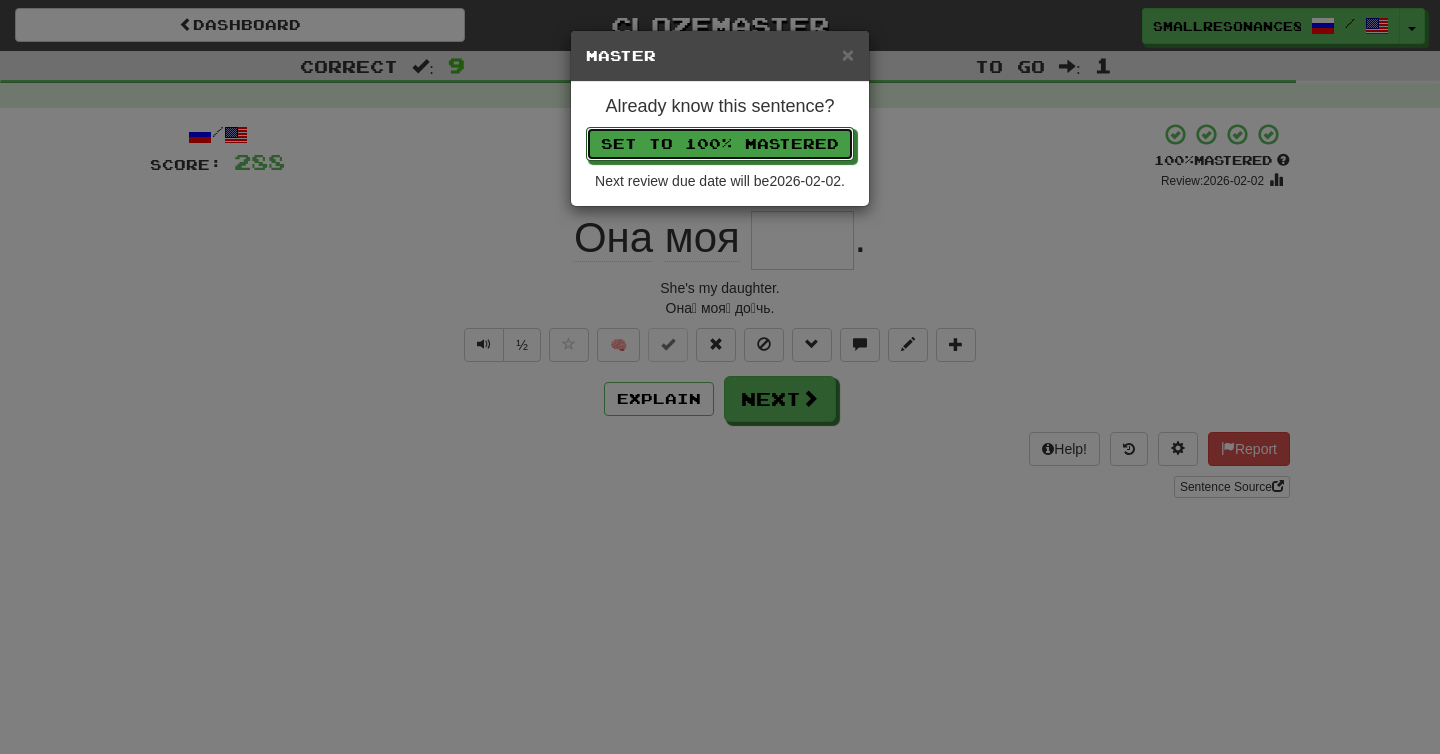 click on "Set to 100% Mastered" at bounding box center (720, 144) 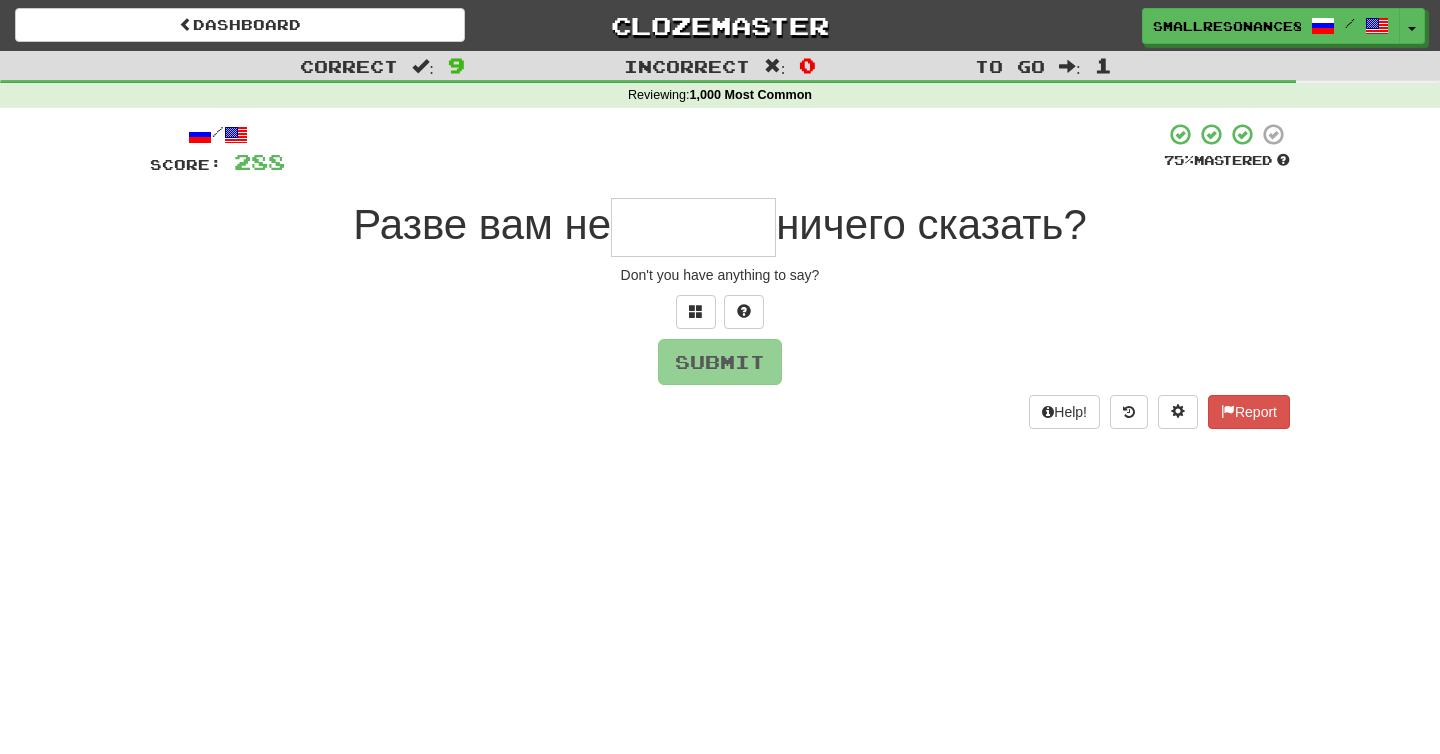 type on "*" 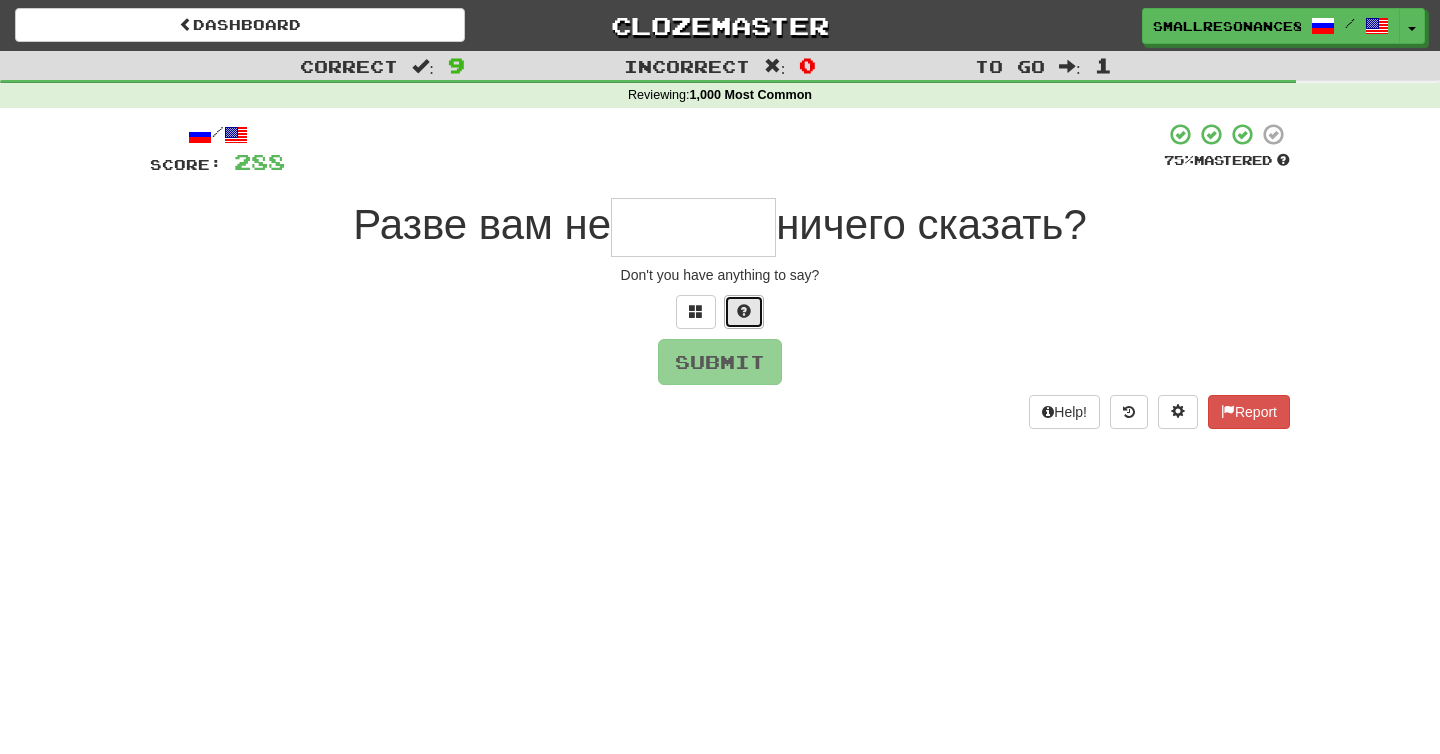 click at bounding box center (744, 311) 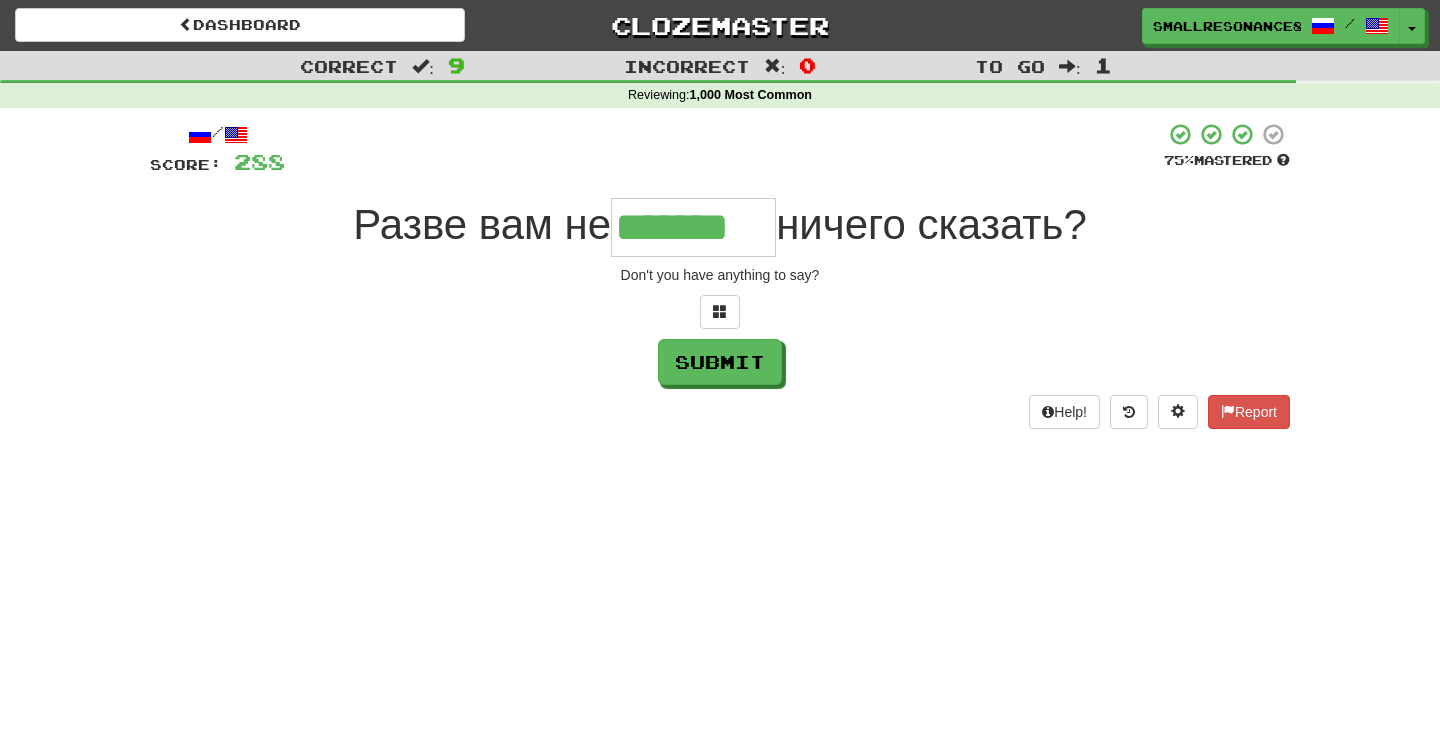 type on "*******" 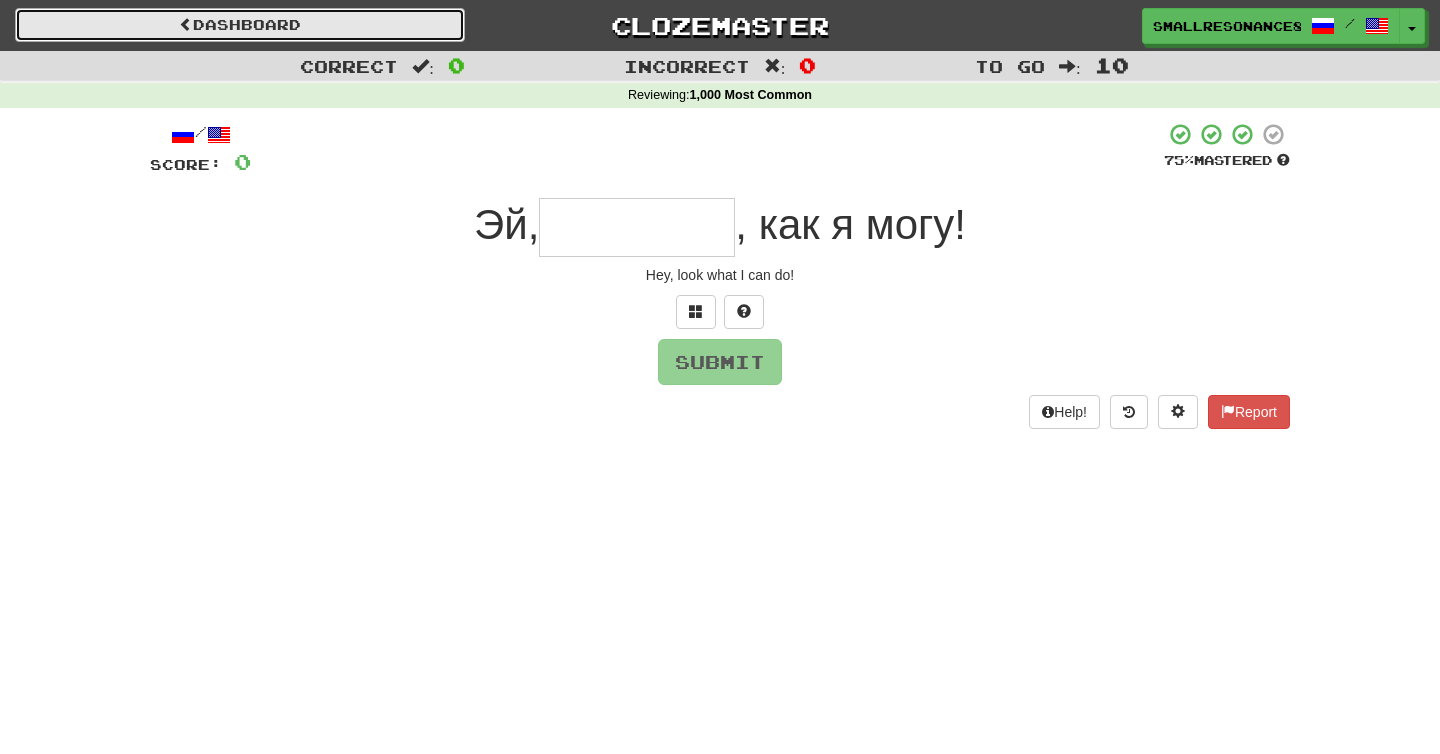 click on "Dashboard" at bounding box center [240, 25] 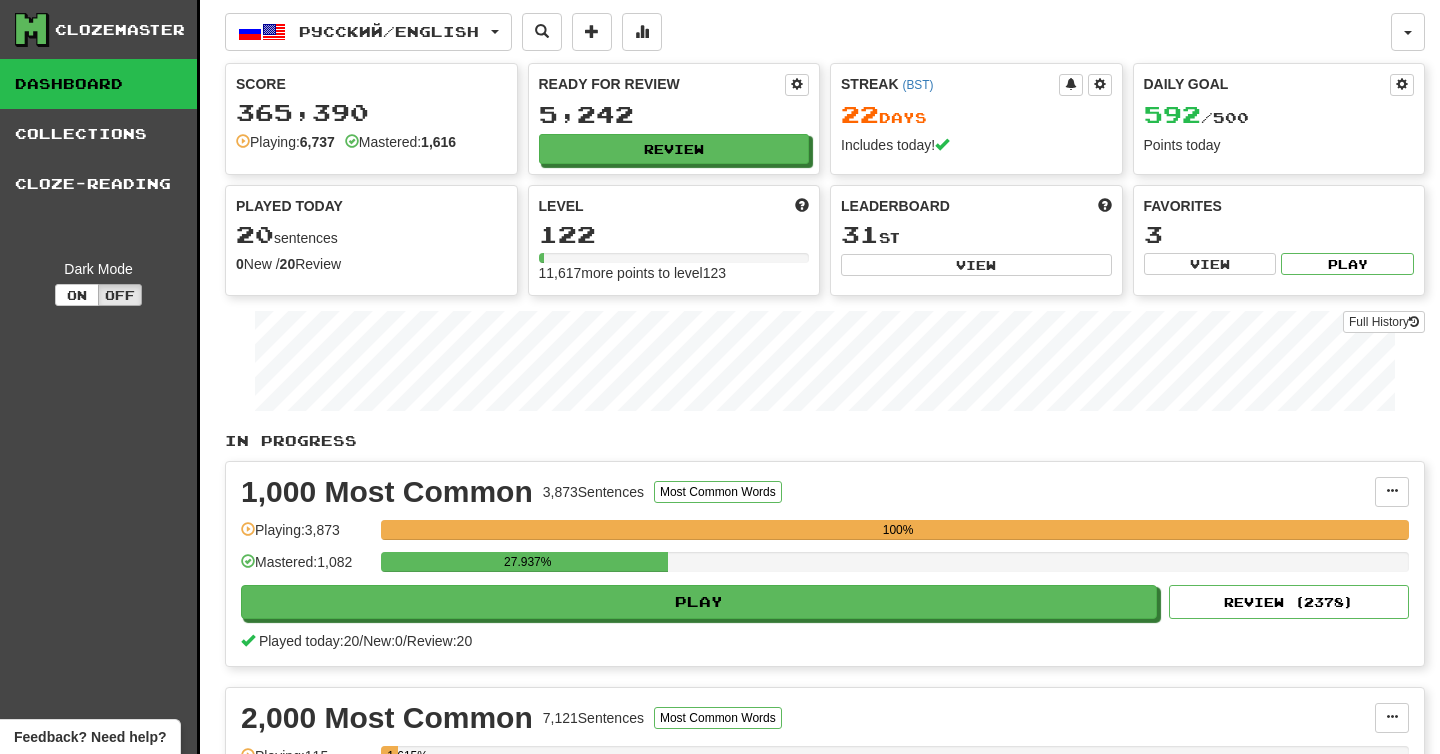 scroll, scrollTop: 0, scrollLeft: 0, axis: both 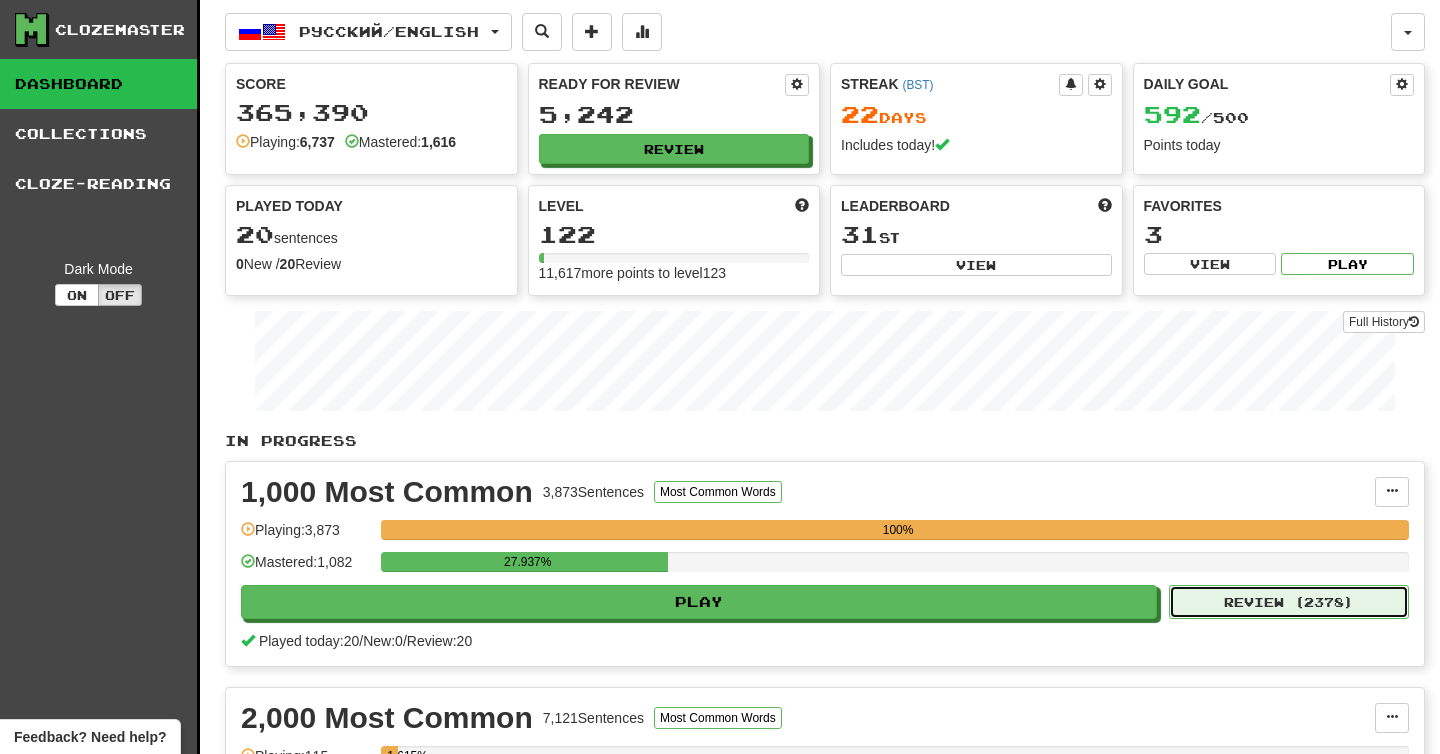 click on "Review ( 2378 )" at bounding box center [1289, 602] 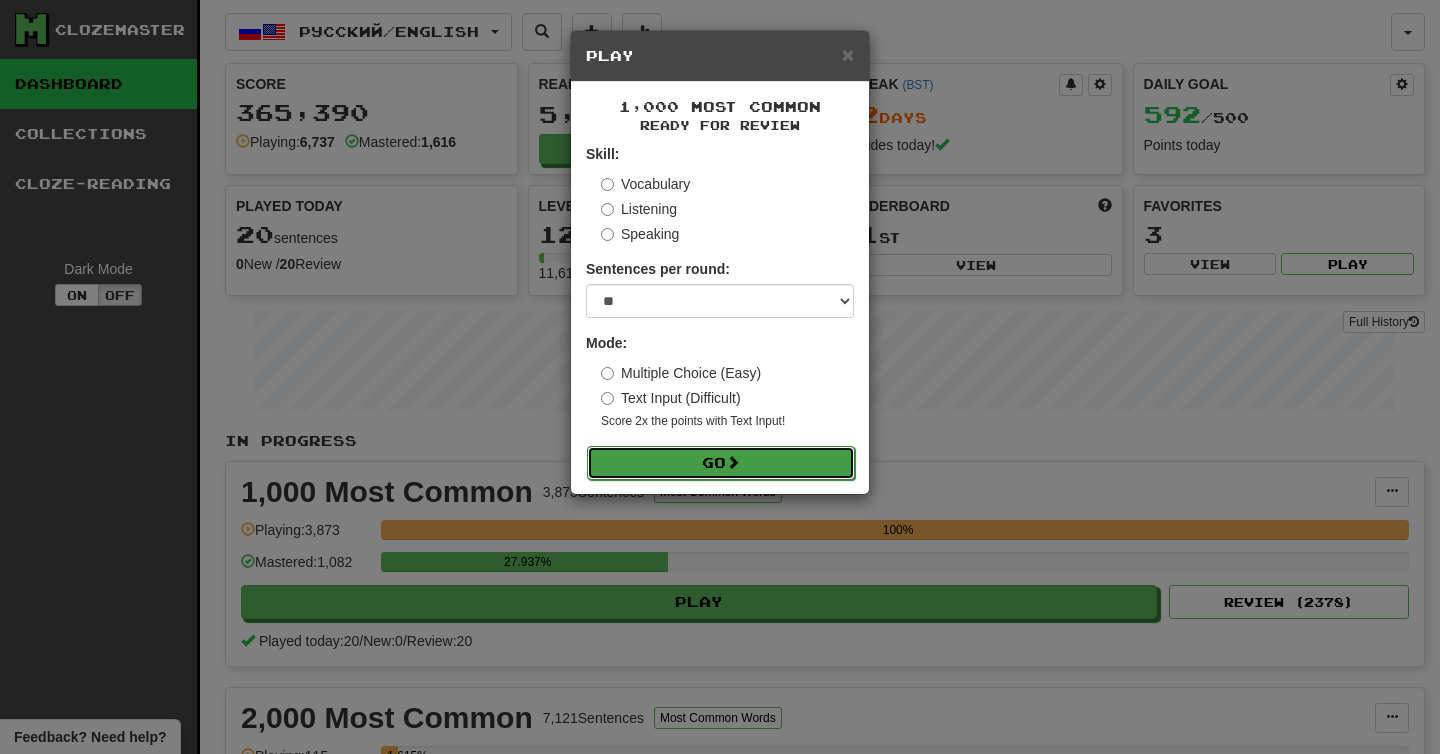 click at bounding box center (733, 462) 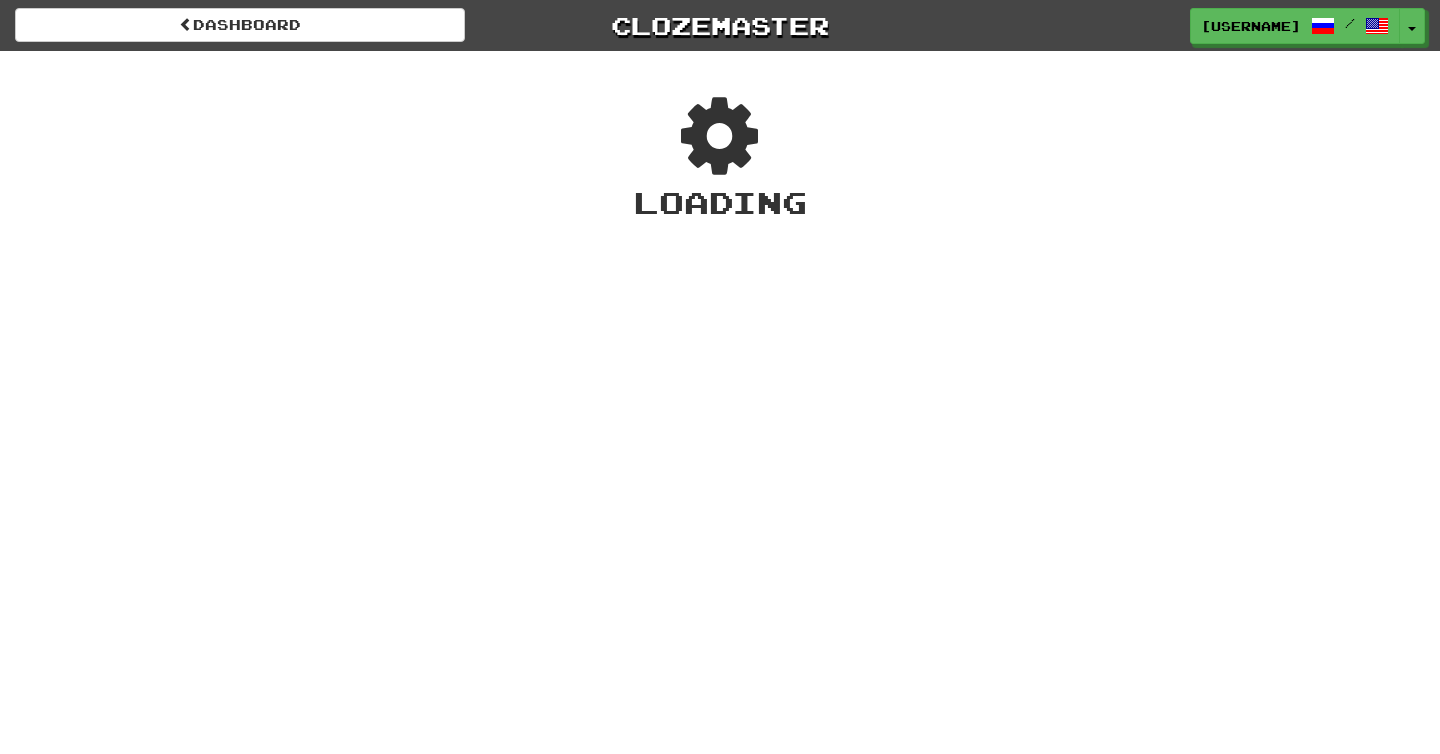 scroll, scrollTop: 0, scrollLeft: 0, axis: both 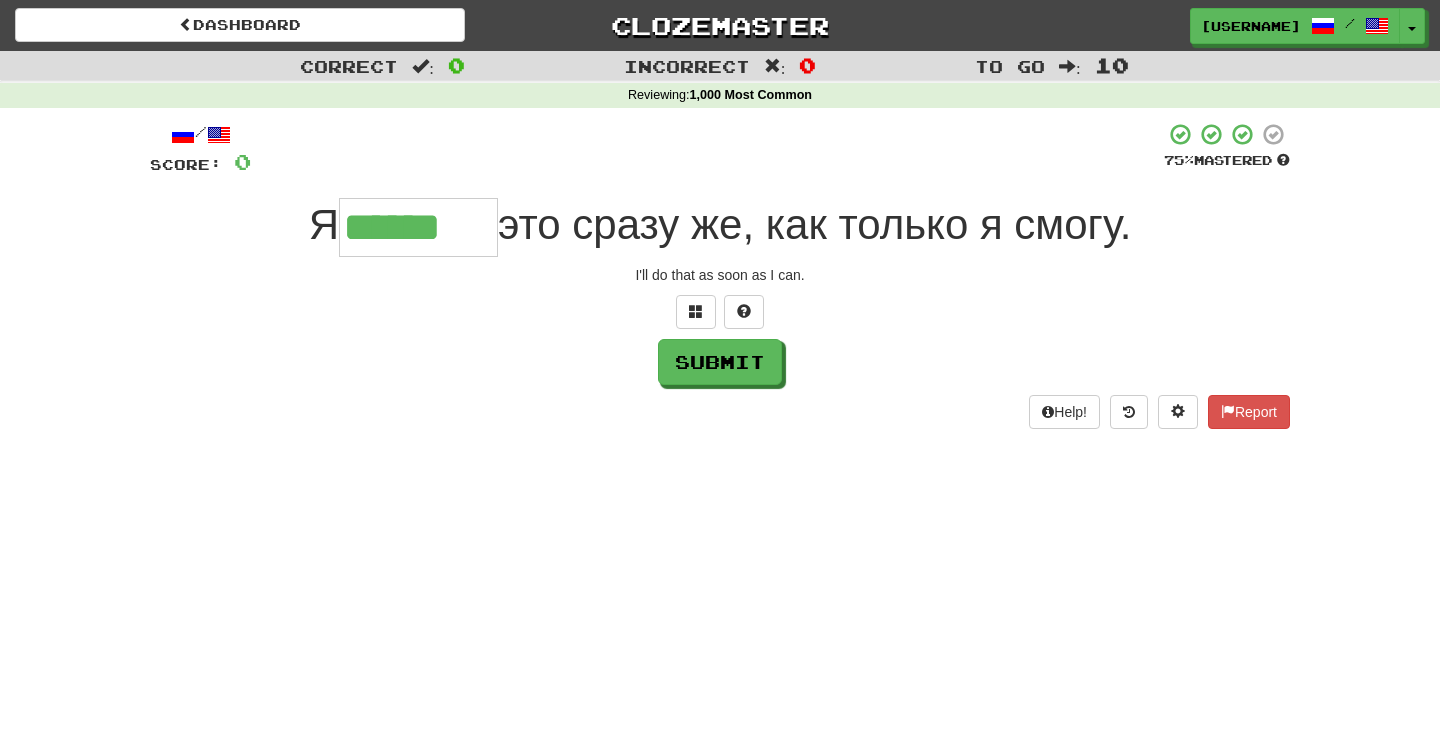 type on "******" 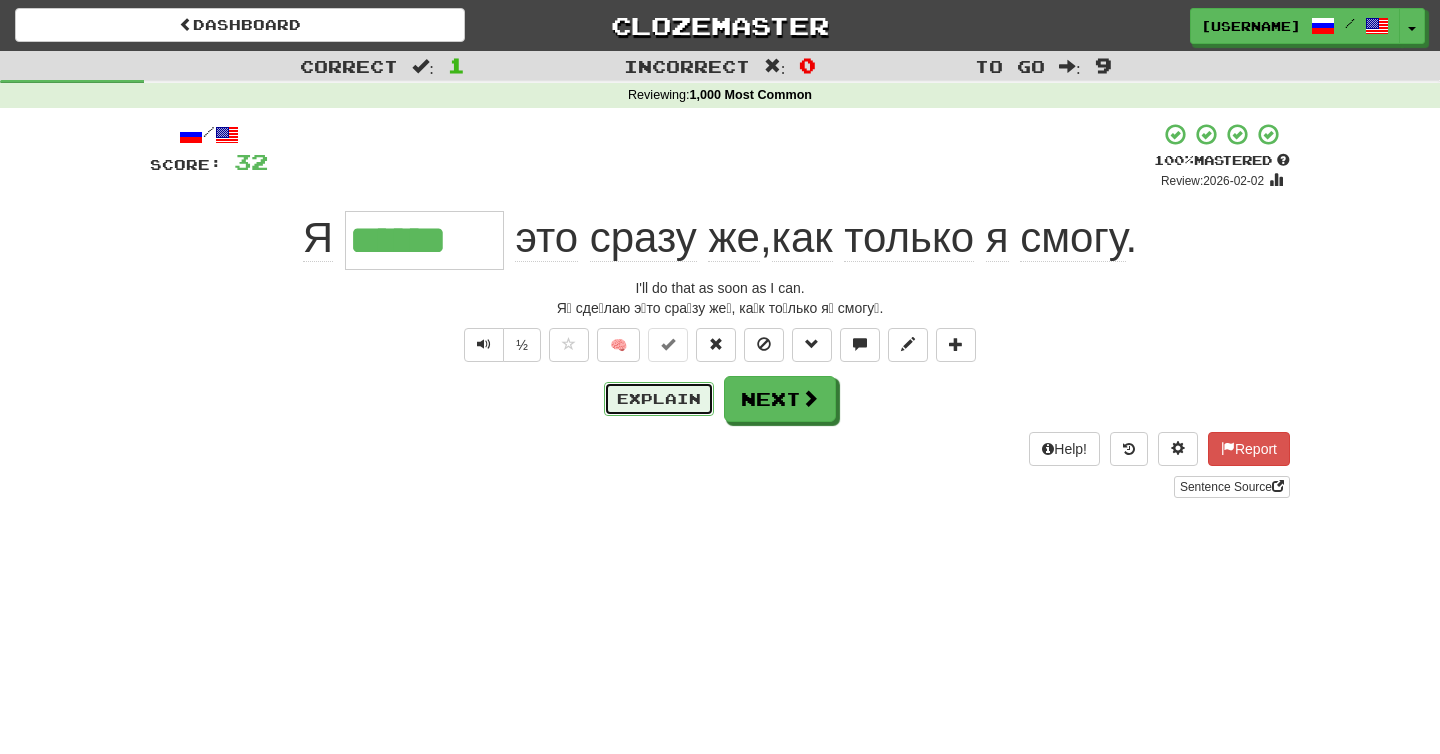click on "Explain" at bounding box center [659, 399] 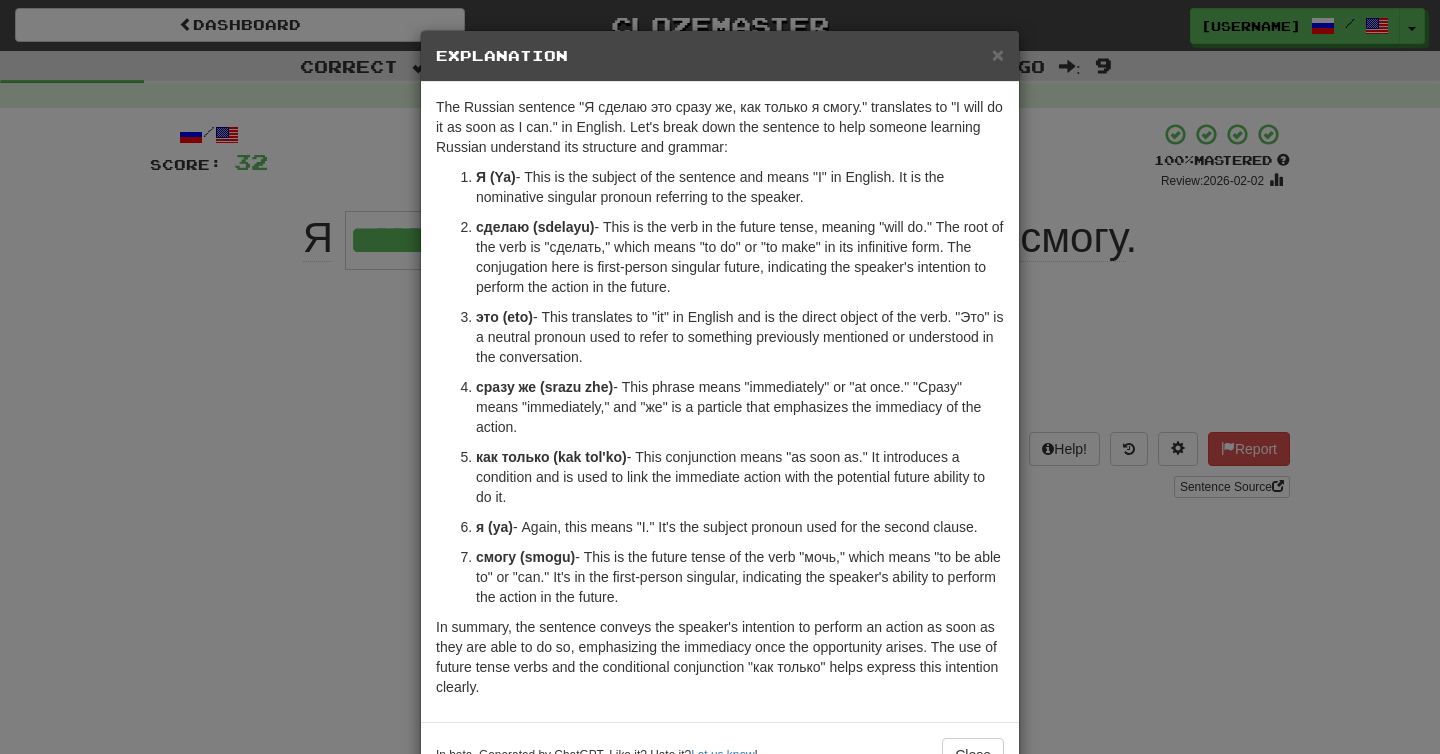 click on "× Explanation The Russian sentence "Я сделаю это сразу же, как только я смогу." translates to "I will do it as soon as I can." in English. Let's break down the sentence to help someone learning Russian understand its structure and grammar:
Я (Ya)  - This is the subject of the sentence and means "I" in English. It is the nominative singular pronoun referring to the speaker.
сделаю (sdelayu)  - This is the verb in the future tense, meaning "will do." The root of the verb is "сделать," which means "to do" or "to make" in its infinitive form. The conjugation here is first-person singular future, indicating the speaker's intention to perform the action in the future.
это (eto)  - This translates to "it" in English and is the direct object of the verb. "Это" is a neutral pronoun used to refer to something previously mentioned or understood in the conversation.
сразу же (srazu zhe)
как только (kak tol'ko)
я (ya)" at bounding box center (720, 377) 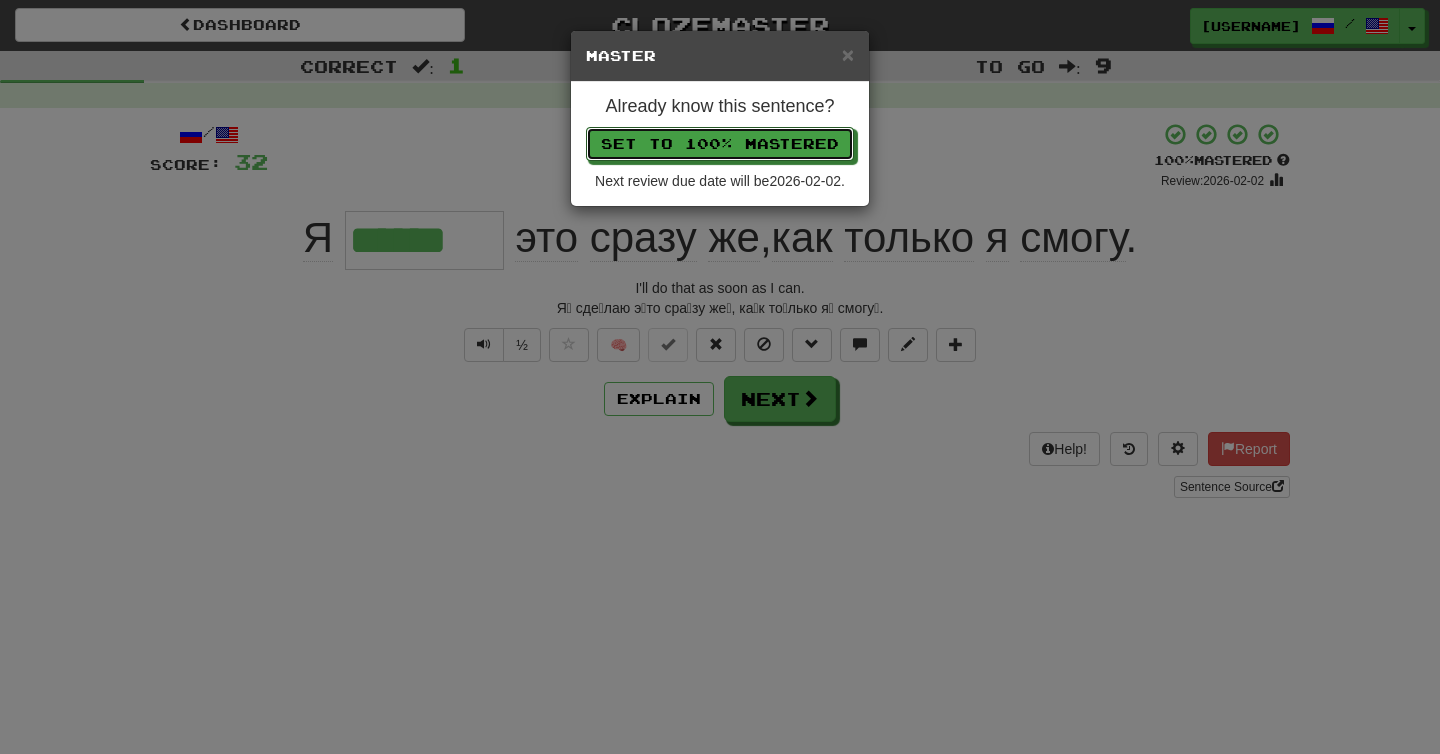 type 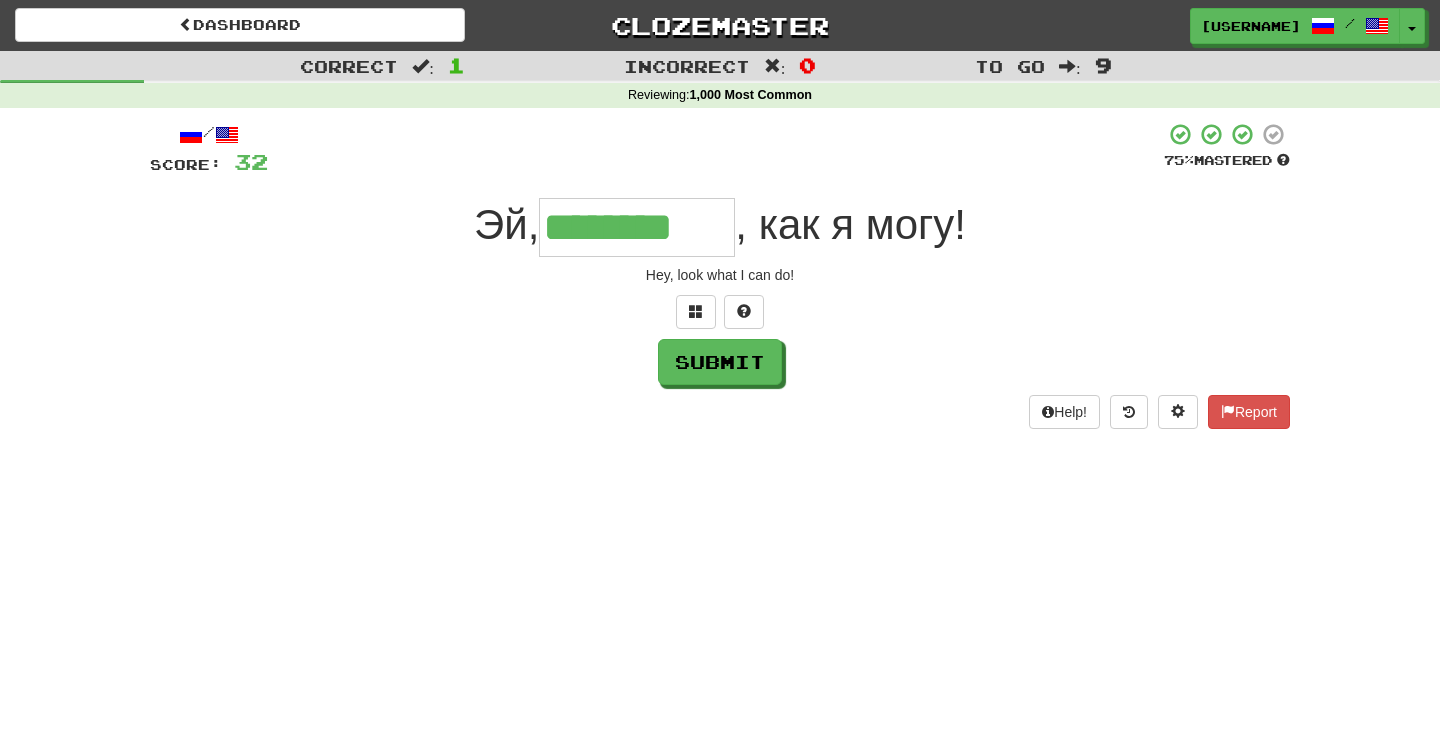 type on "********" 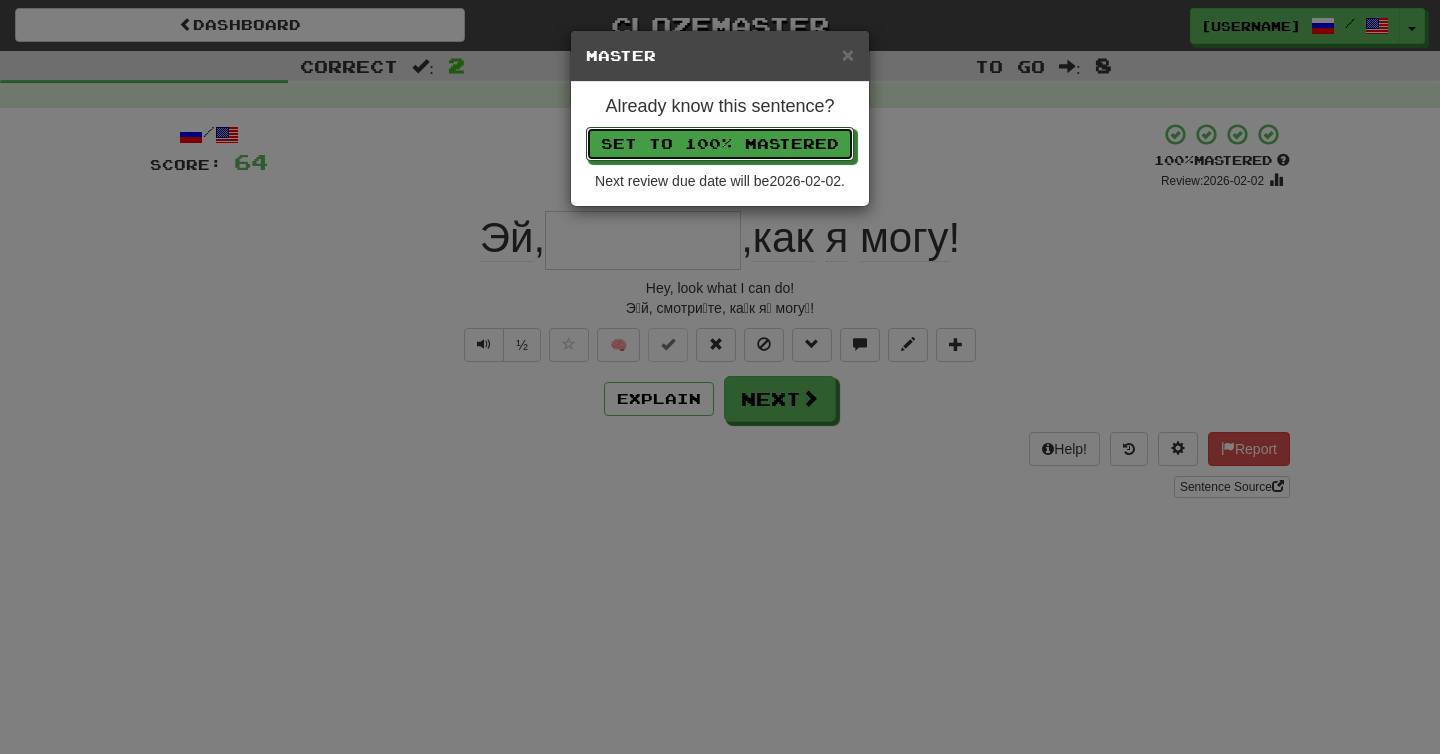 click on "Set to 100% Mastered" at bounding box center (720, 144) 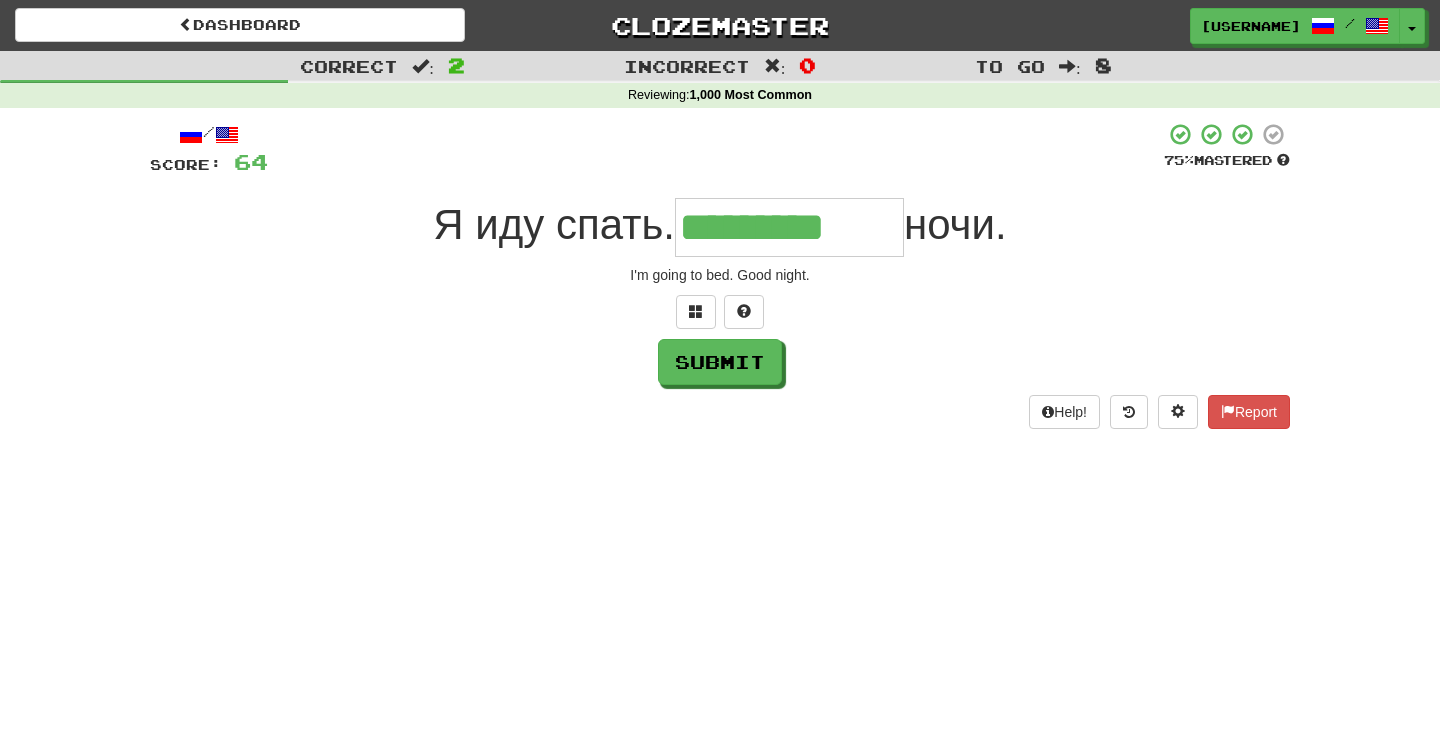 type on "*********" 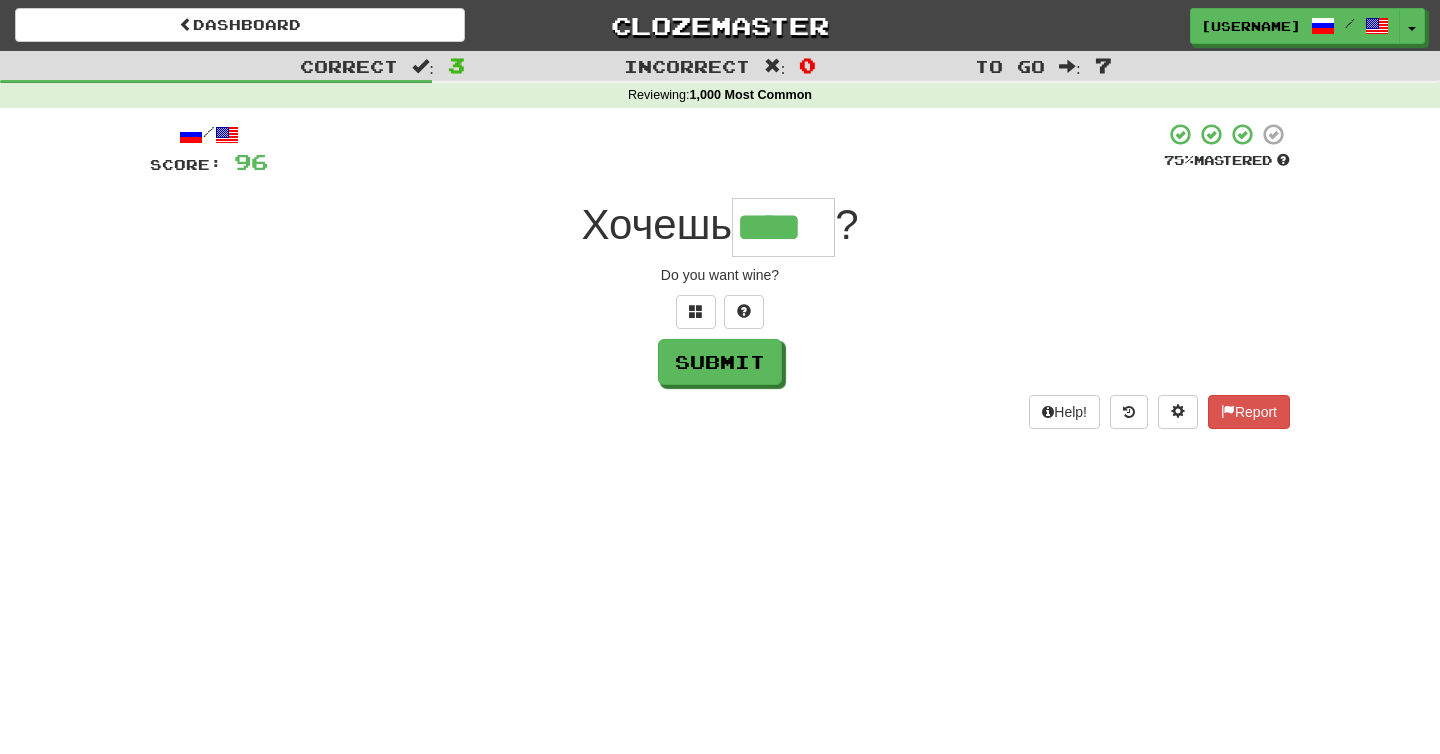 type on "****" 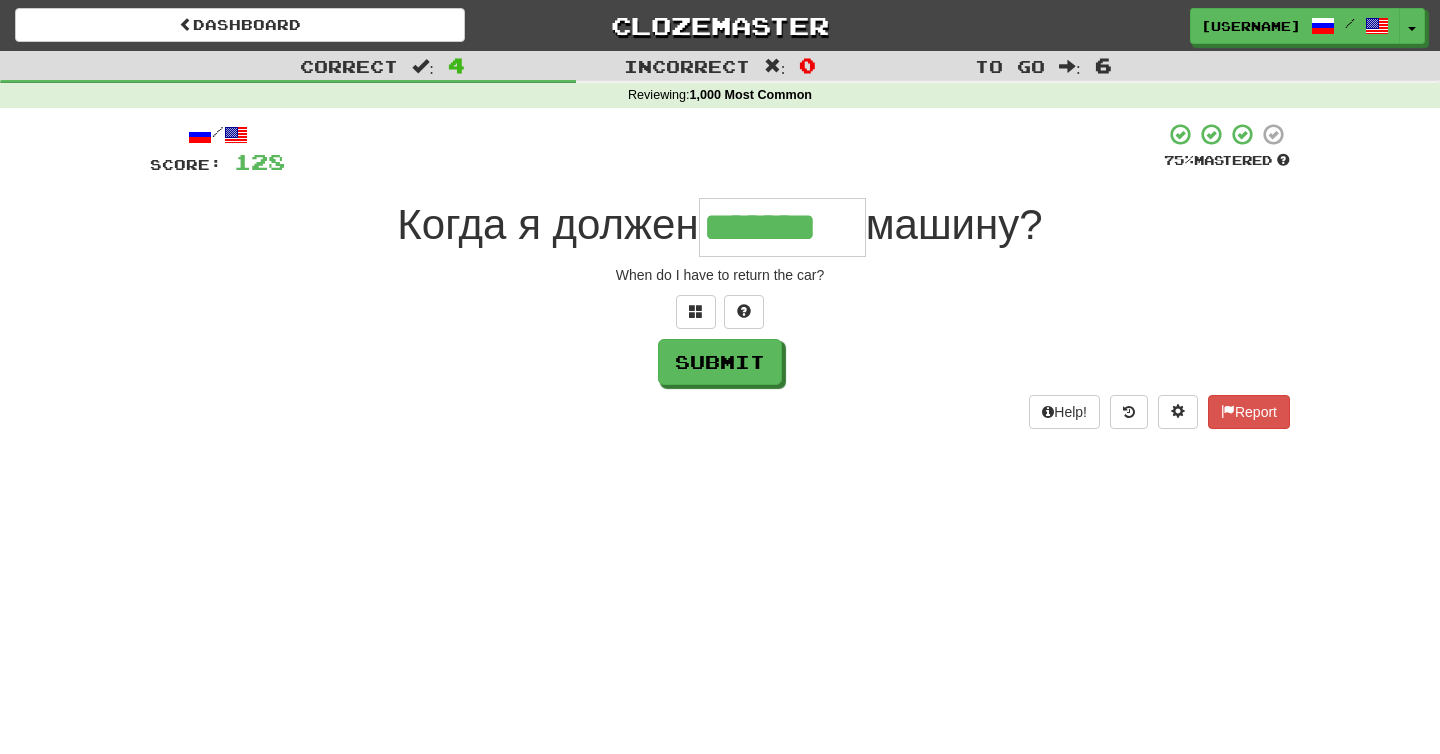 type on "*******" 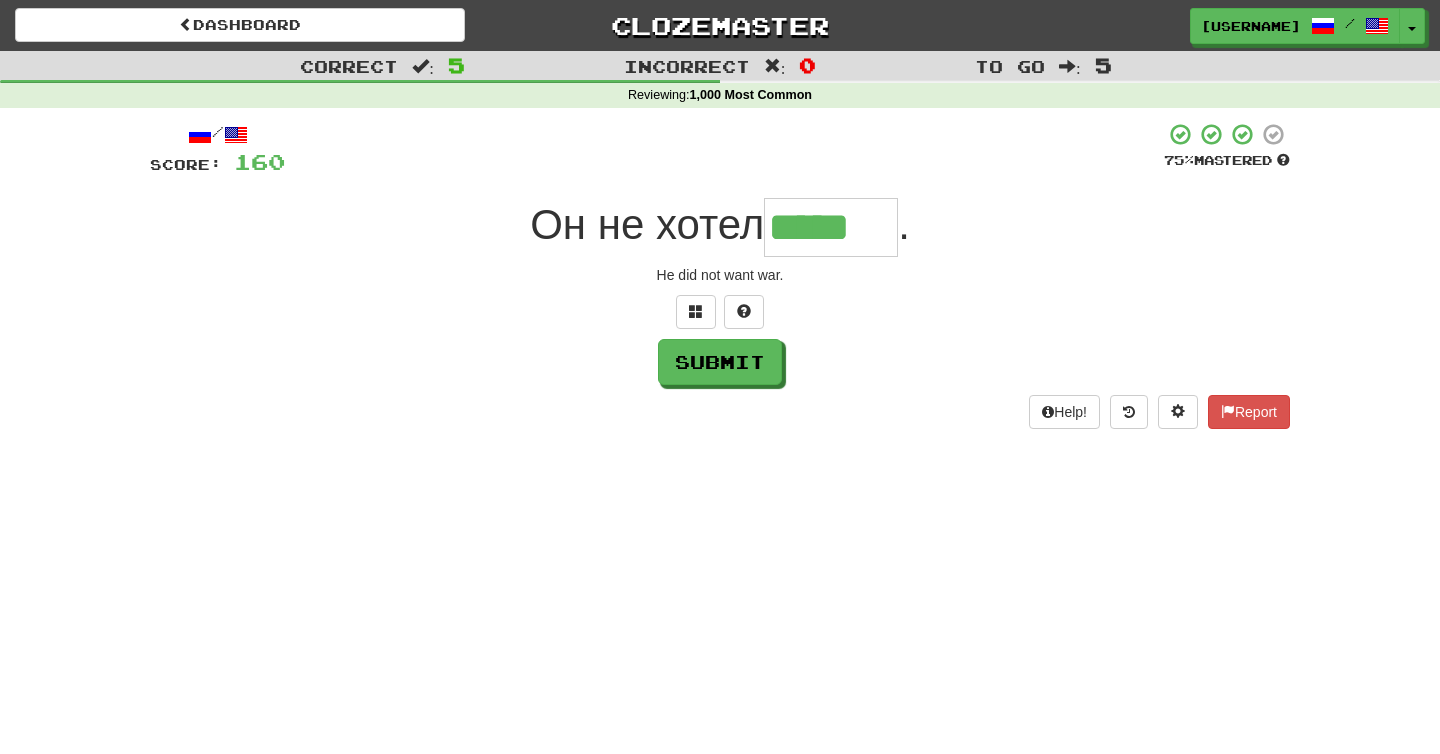 type on "*****" 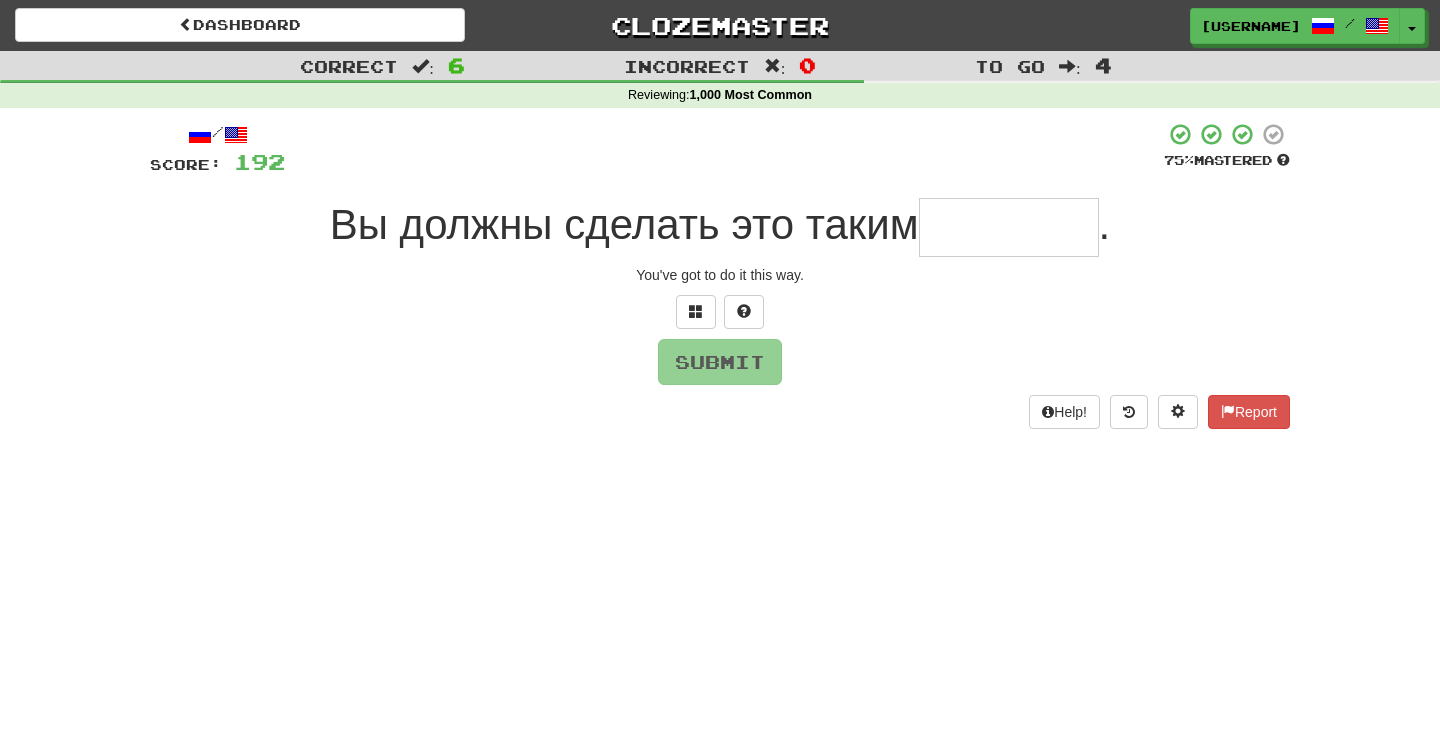 type on "*" 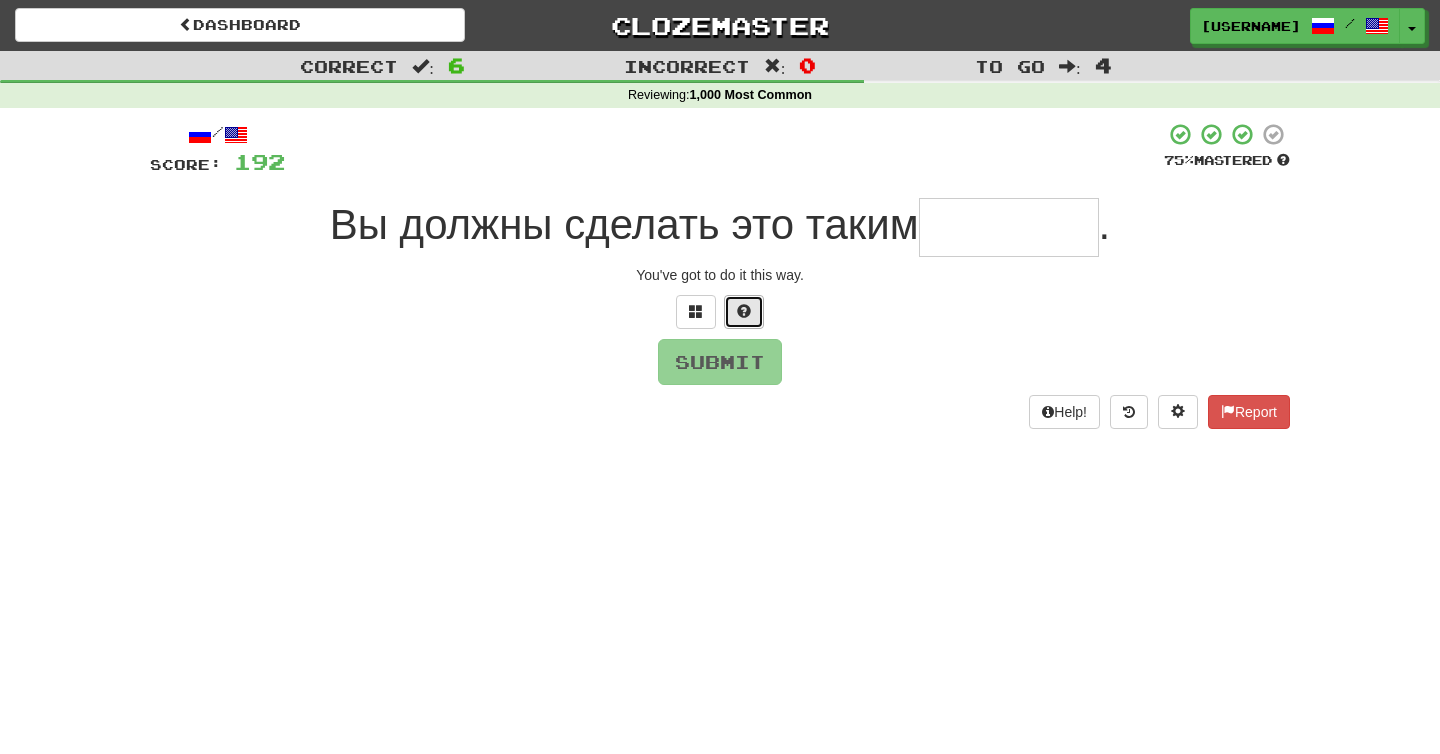 click at bounding box center [744, 311] 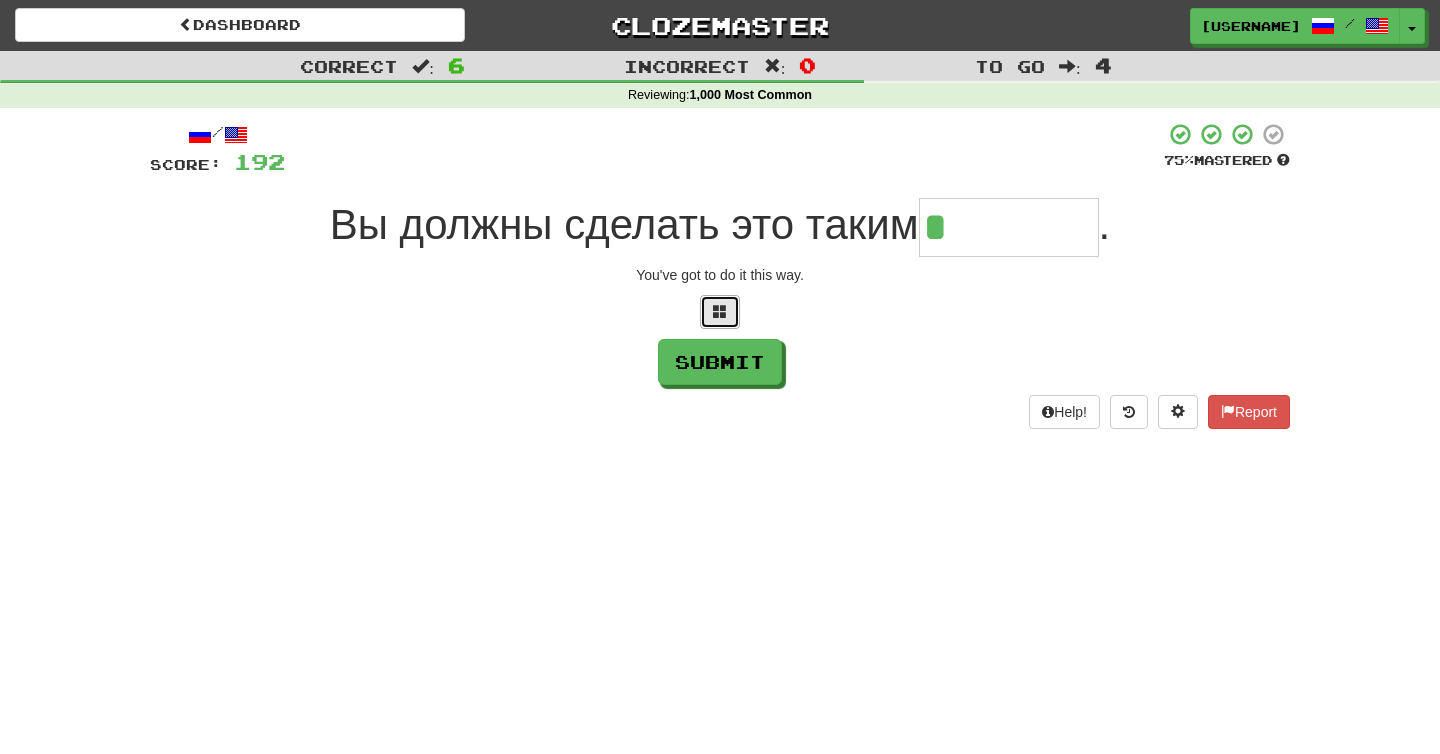 click at bounding box center (720, 312) 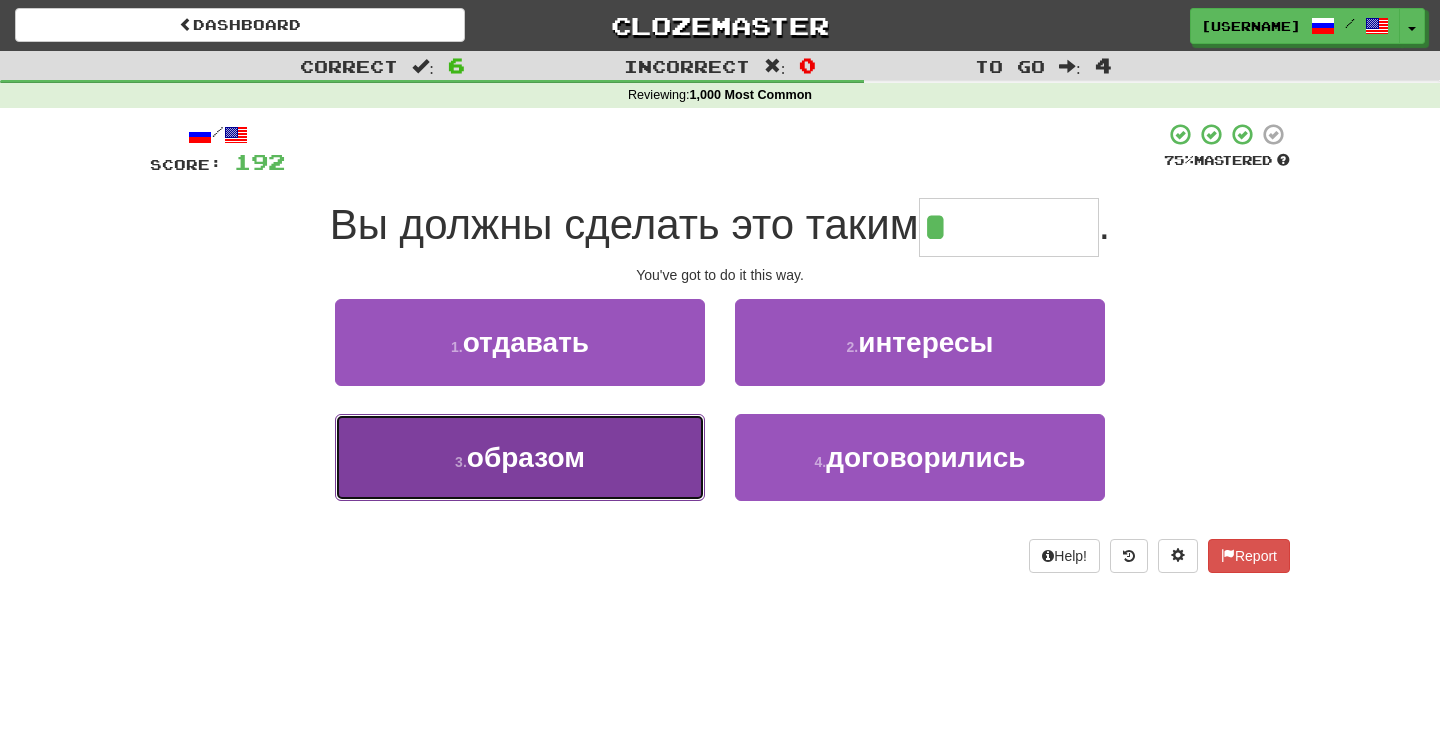click on "3 .  образом" at bounding box center [520, 457] 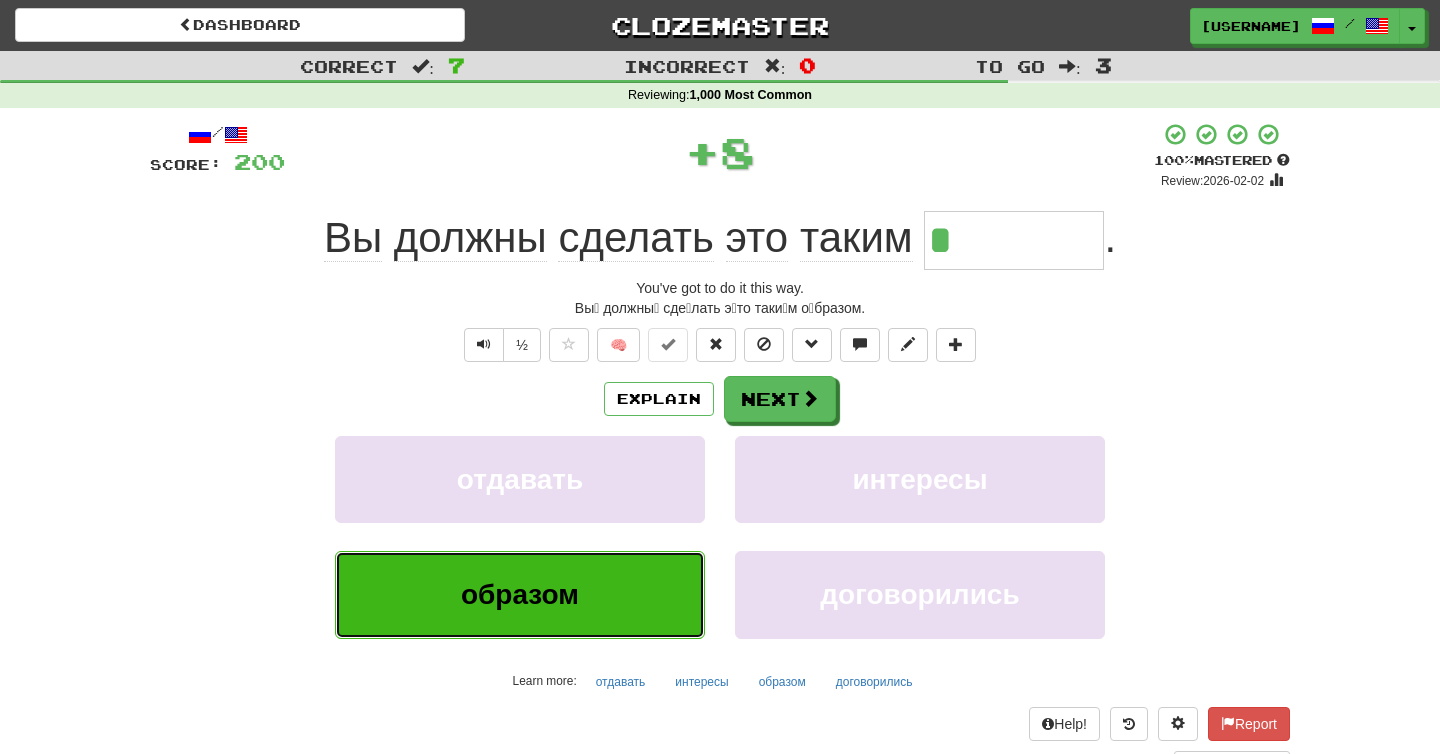 type on "*******" 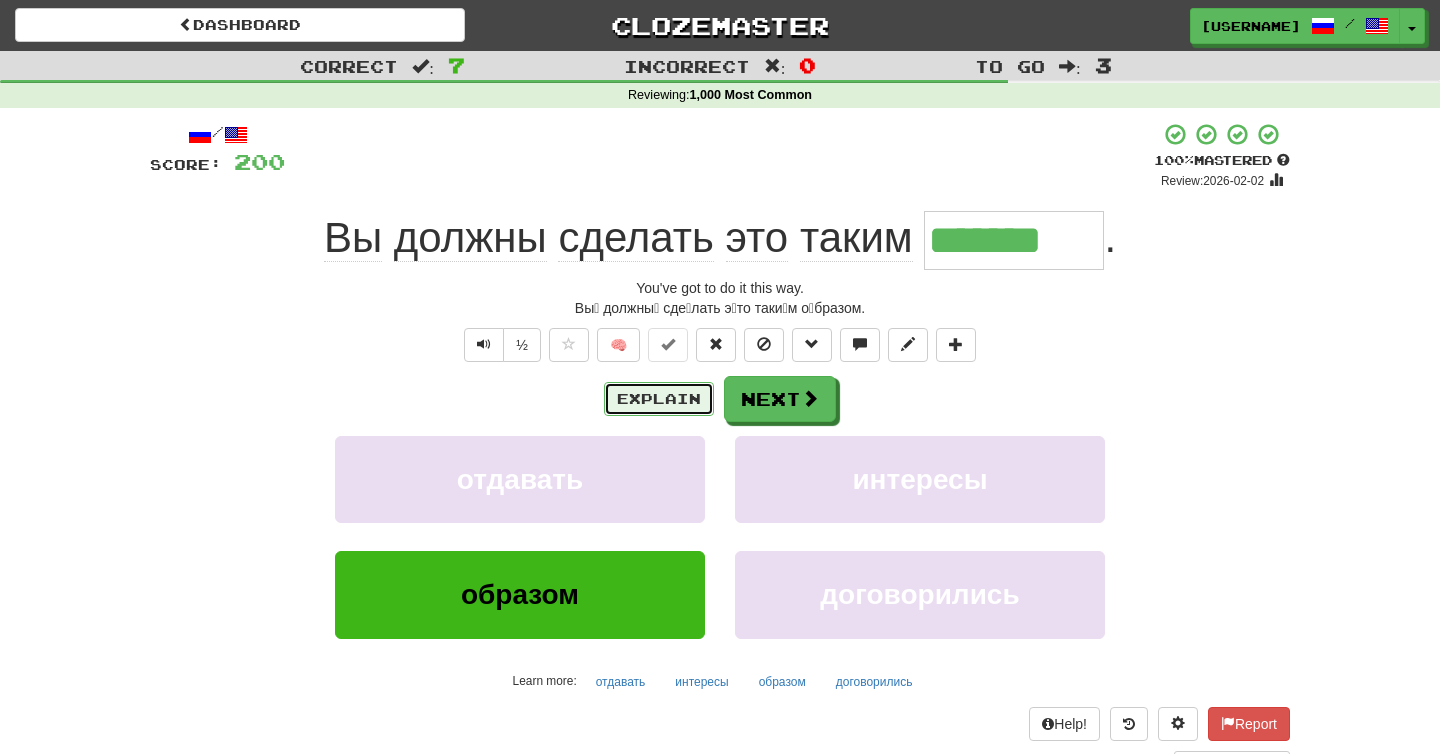 click on "Explain" at bounding box center [659, 399] 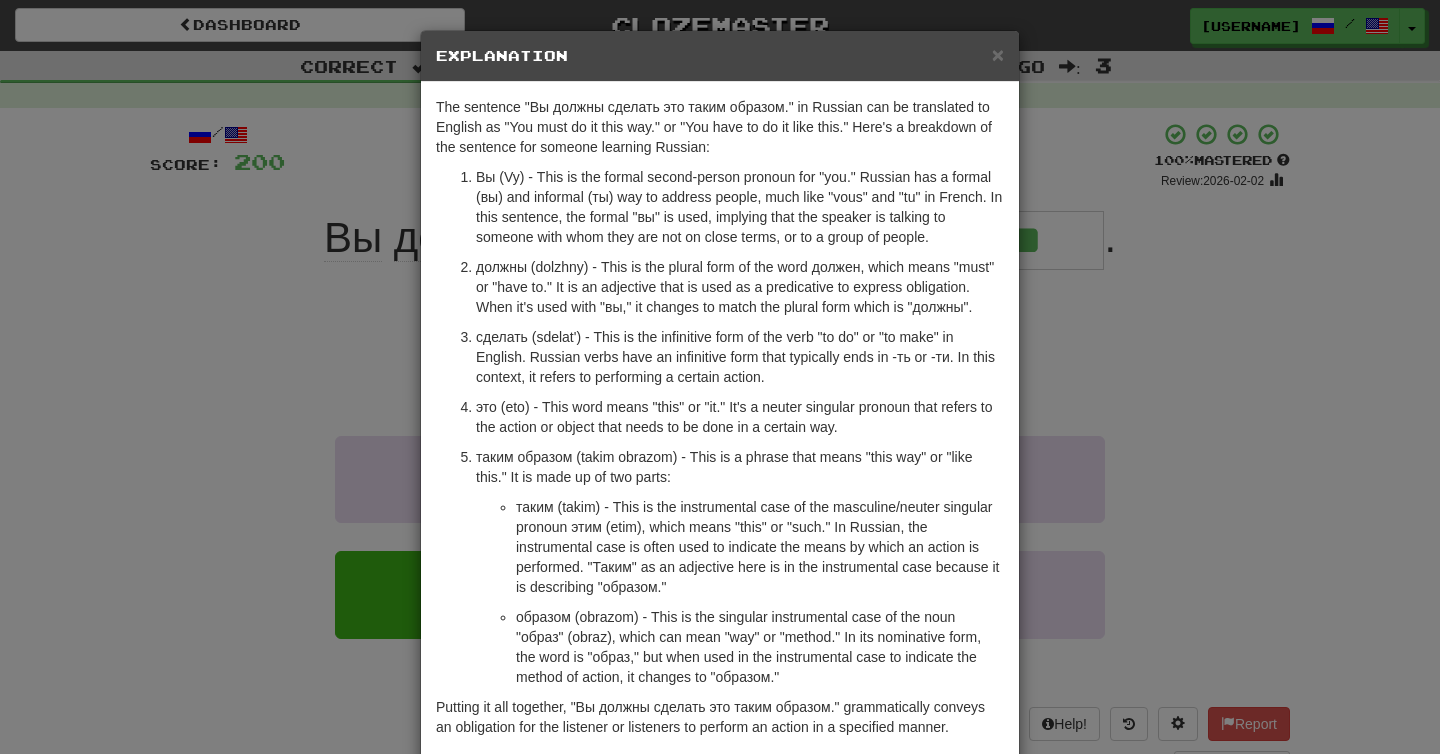 click on "× Explanation The sentence "Вы должны сделать это таким образом." in Russian can be translated to English as "You must do it this way." or "You have to do it like this." Here's a breakdown of the sentence for someone learning Russian:
Вы (Vy) - This is the formal second-person pronoun for "you." Russian has a formal (вы) and informal (ты) way to address people, much like "vous" and "tu" in French. In this sentence, the formal "вы" is used, implying that the speaker is talking to someone with whom they are not on close terms, or to a group of people.
должны (dolzhny) - This is the plural form of the word должен, which means "must" or "have to." It is an adjective that is used as a predicative to express obligation. When it's used with "вы," it changes to match the plural form which is "должны".
таким образом (takim obrazom) - This is a phrase that means "this way" or "like this." It is made up of two parts:" at bounding box center [720, 377] 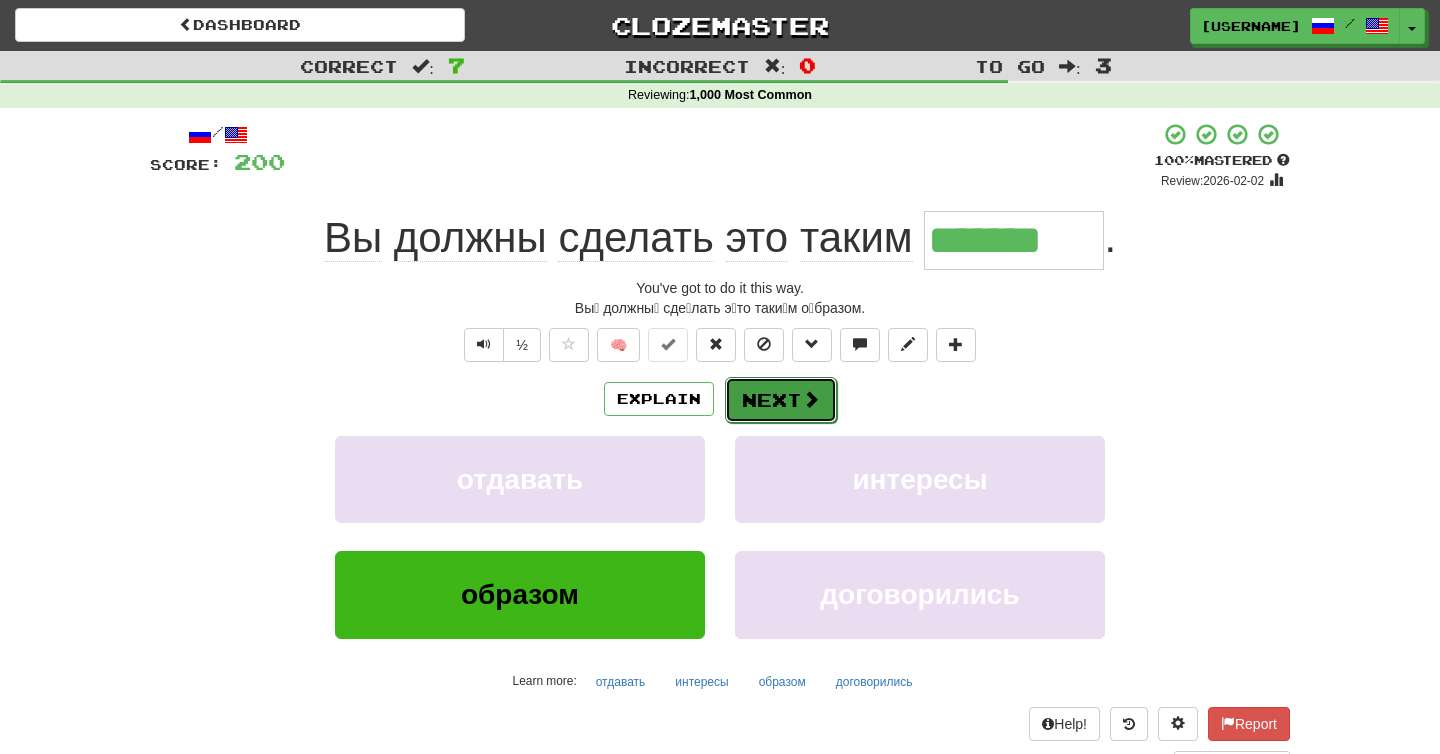 click on "Next" at bounding box center (781, 400) 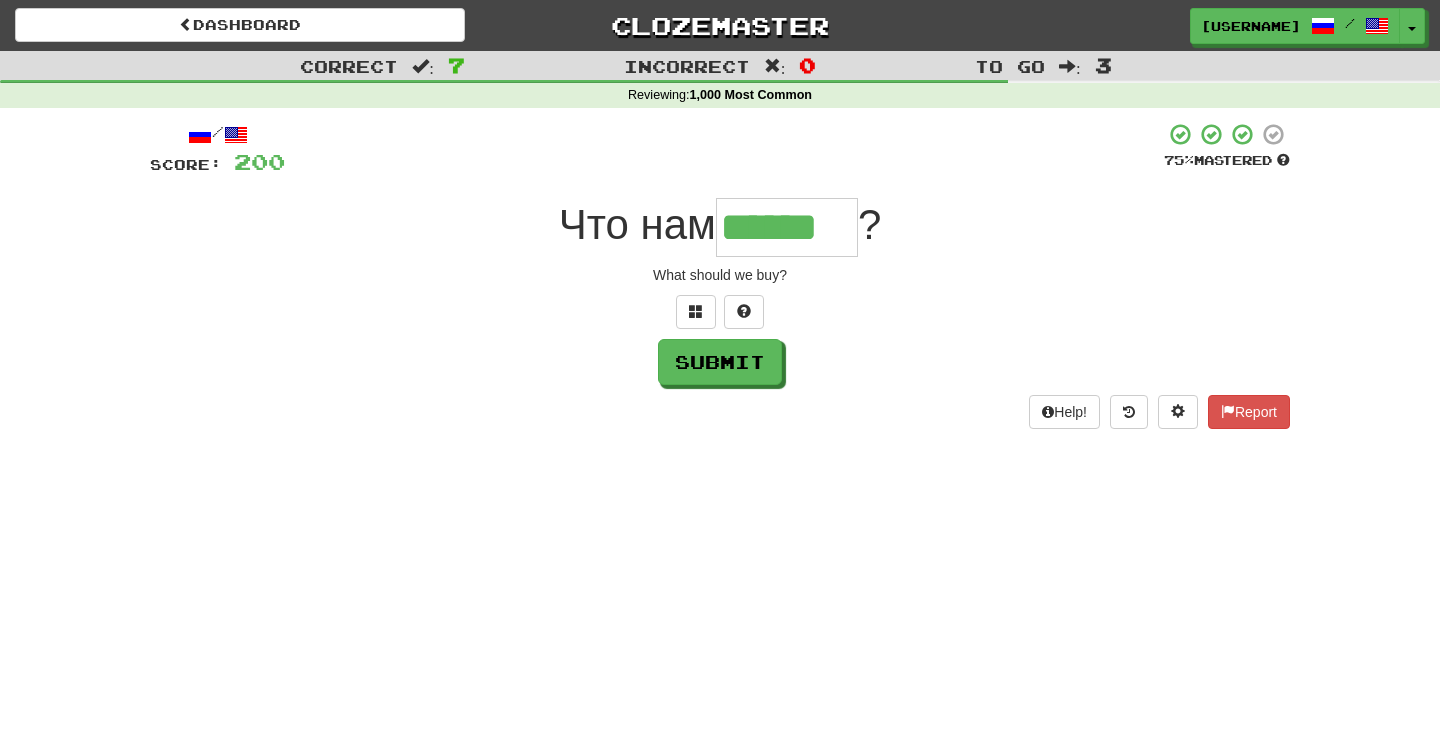 type on "******" 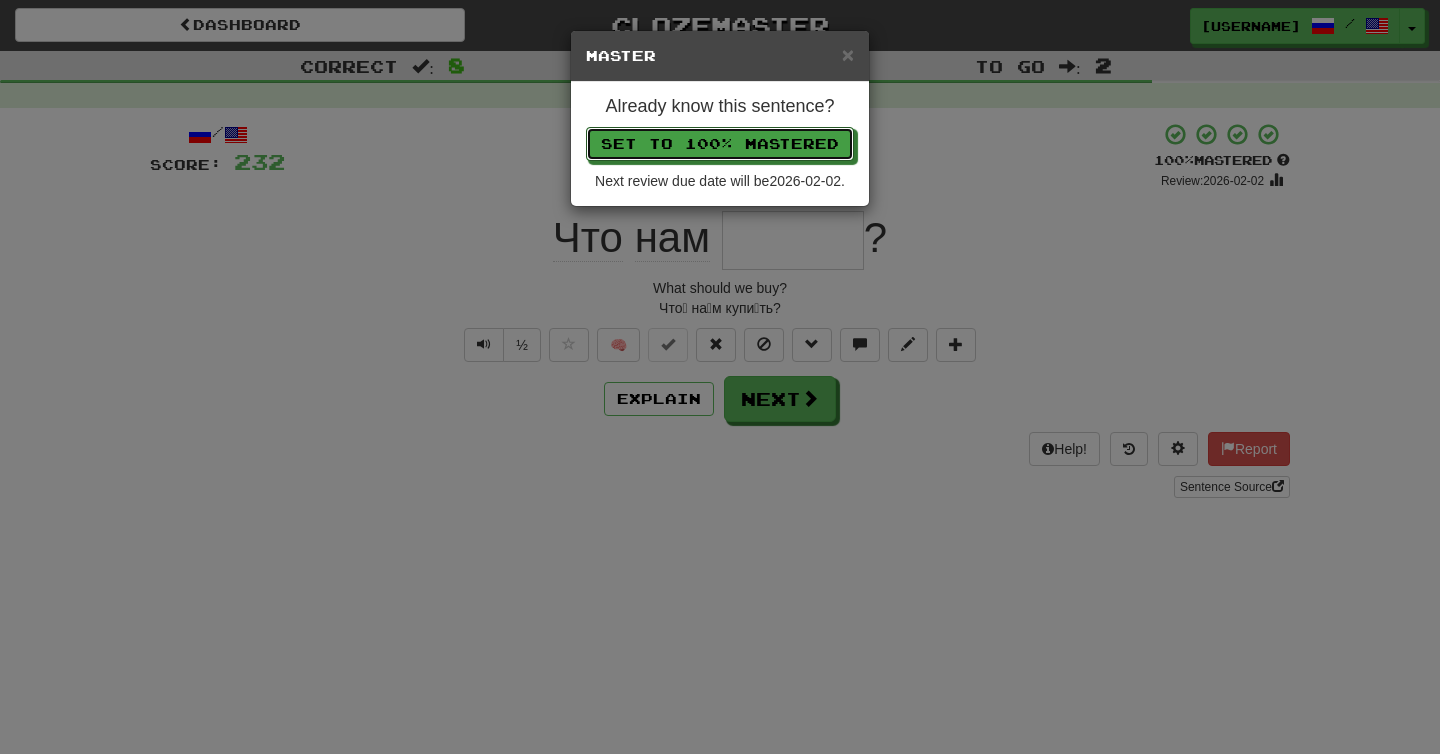 click on "Set to 100% Mastered" at bounding box center (720, 144) 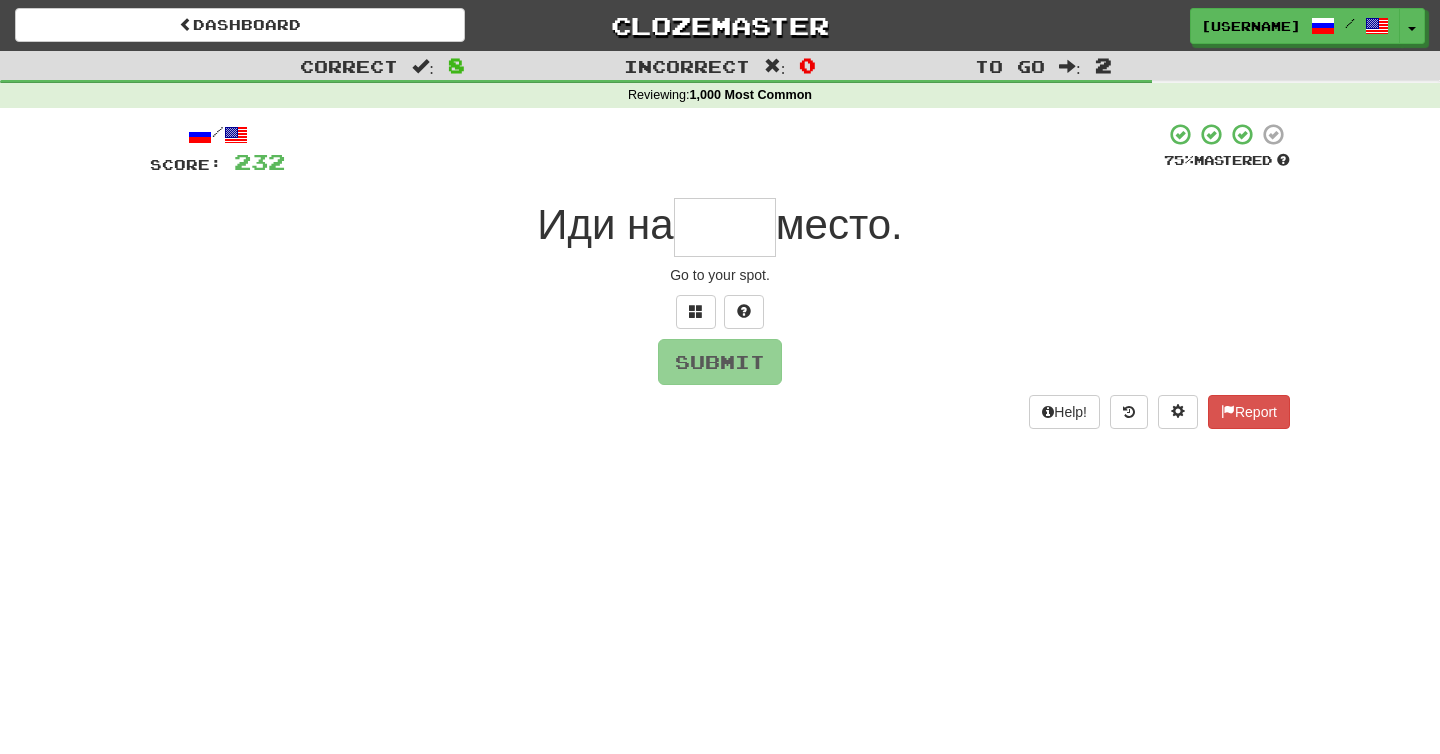 type on "*" 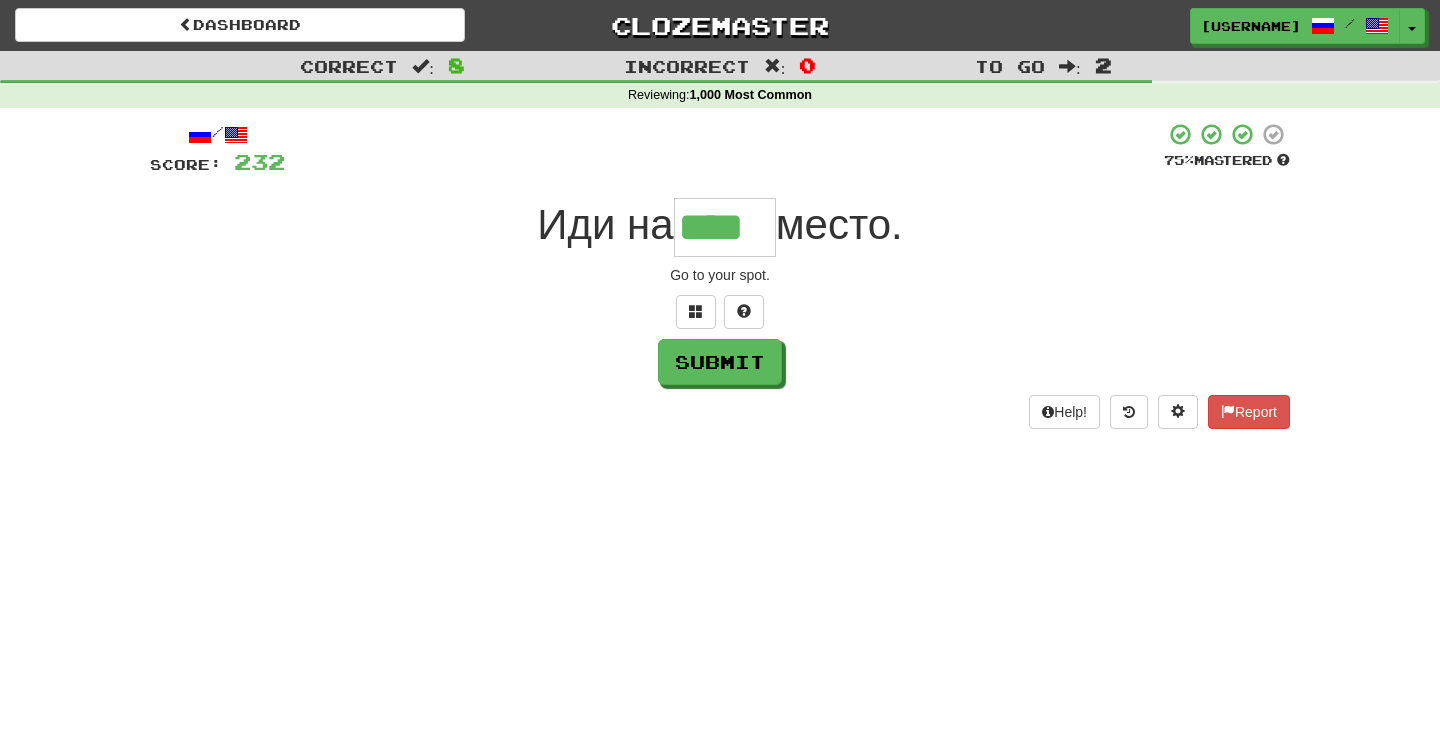 type on "****" 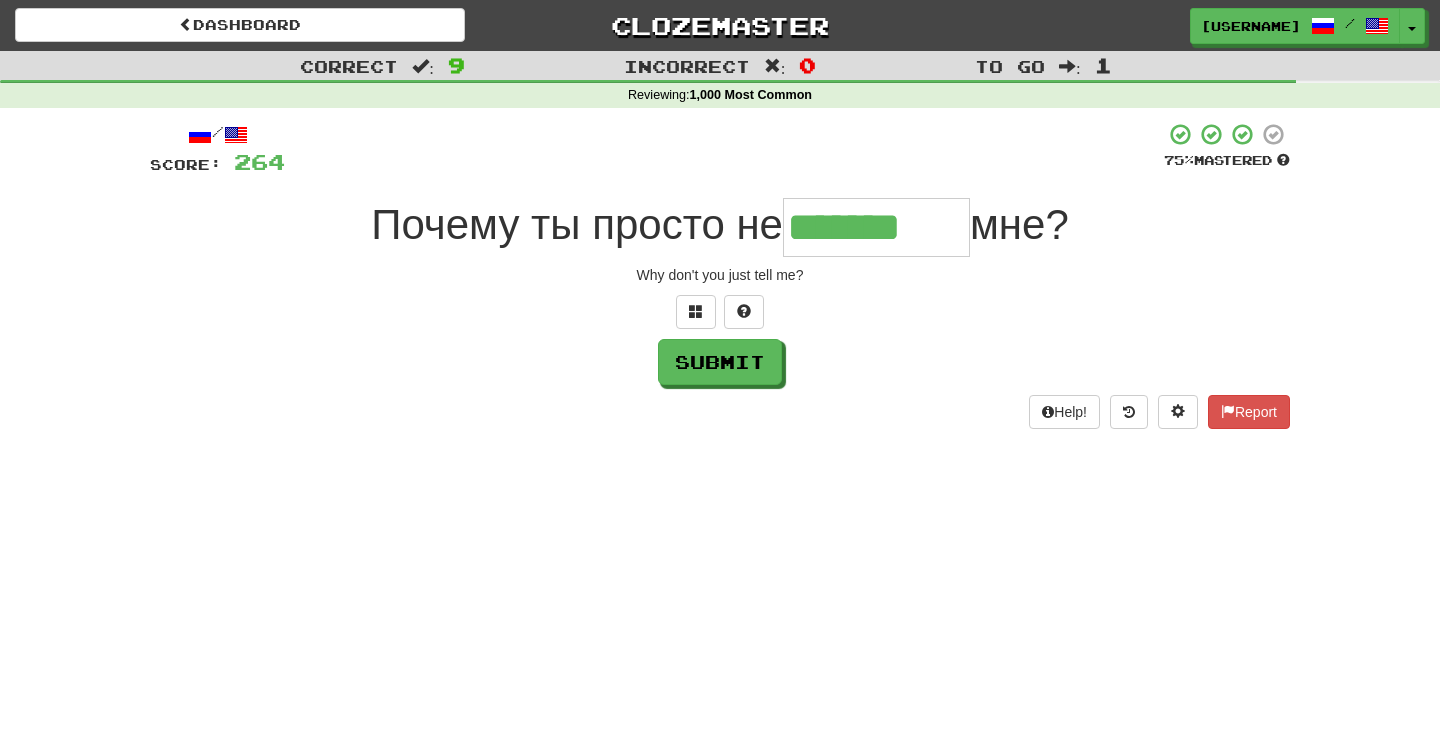 type on "*******" 